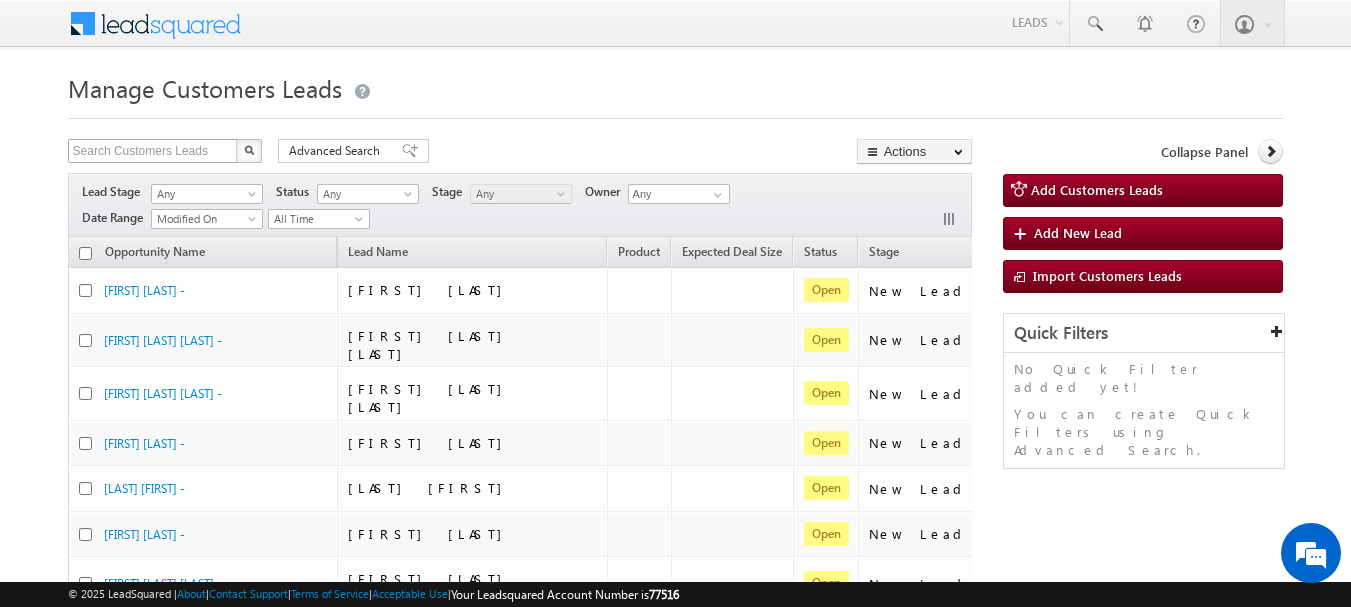 scroll, scrollTop: 0, scrollLeft: 0, axis: both 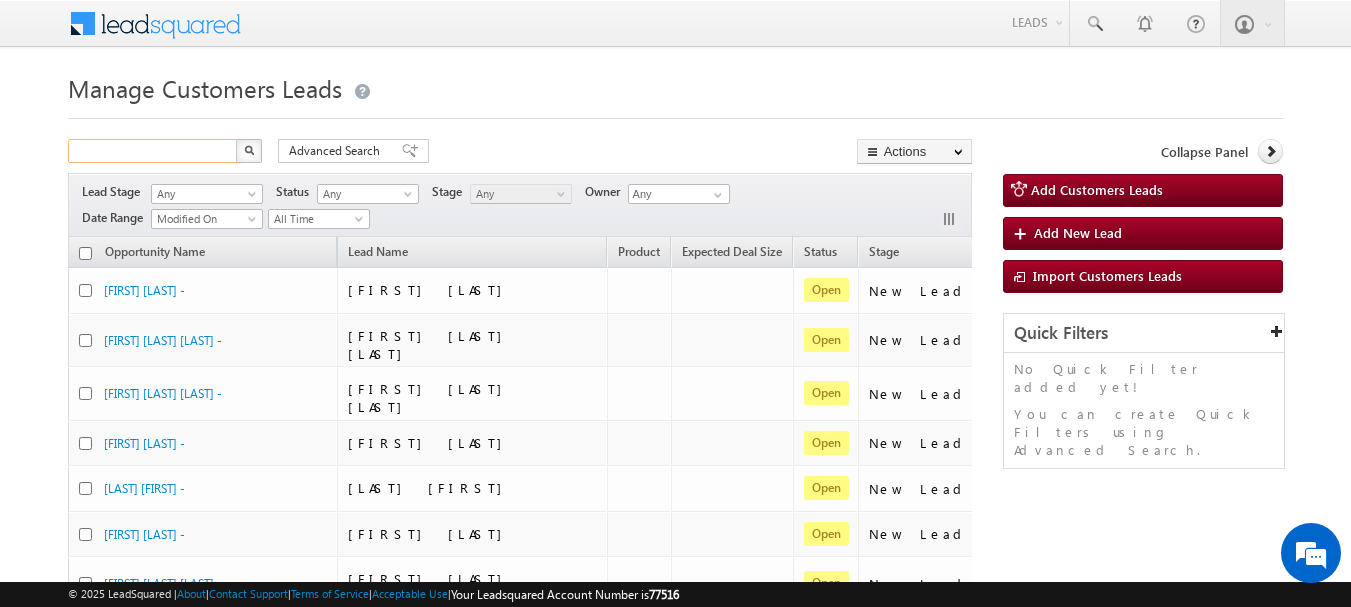 click at bounding box center (153, 151) 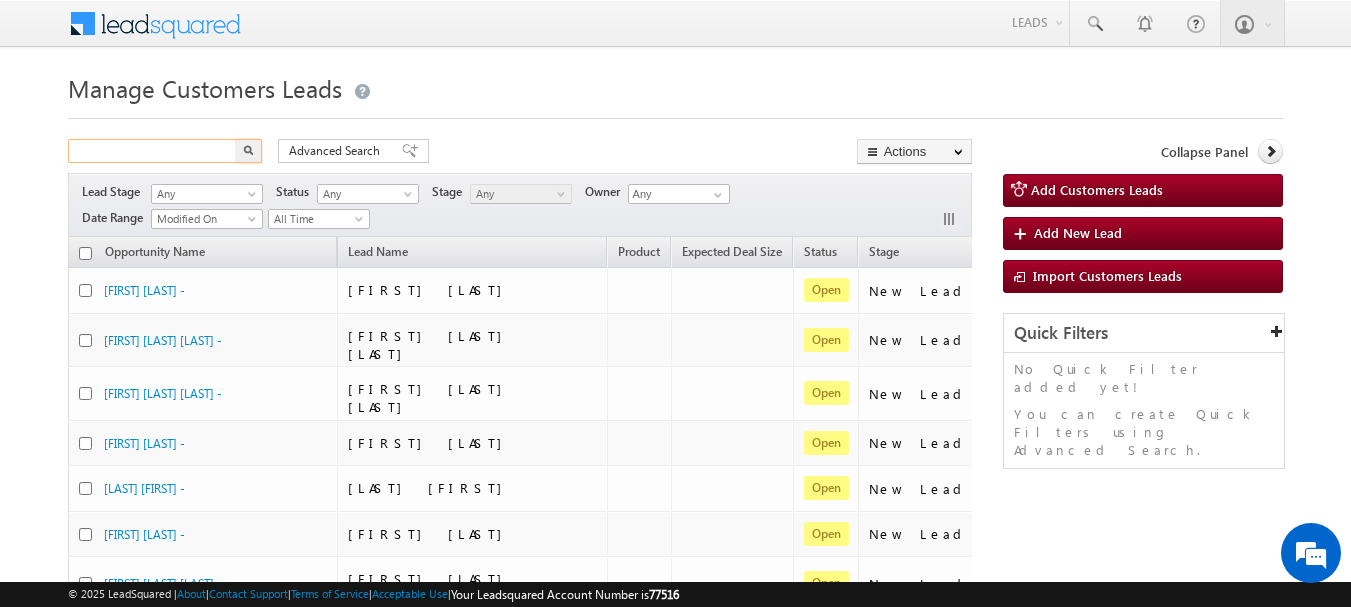 paste on "563408" 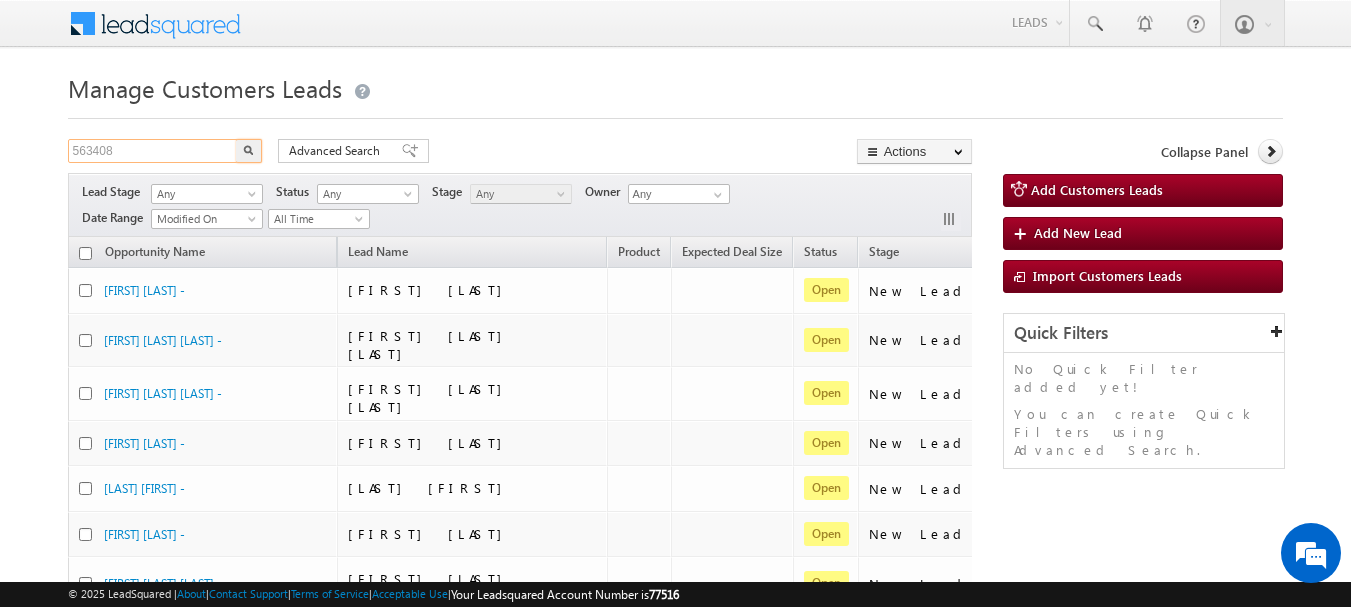 type on "563408" 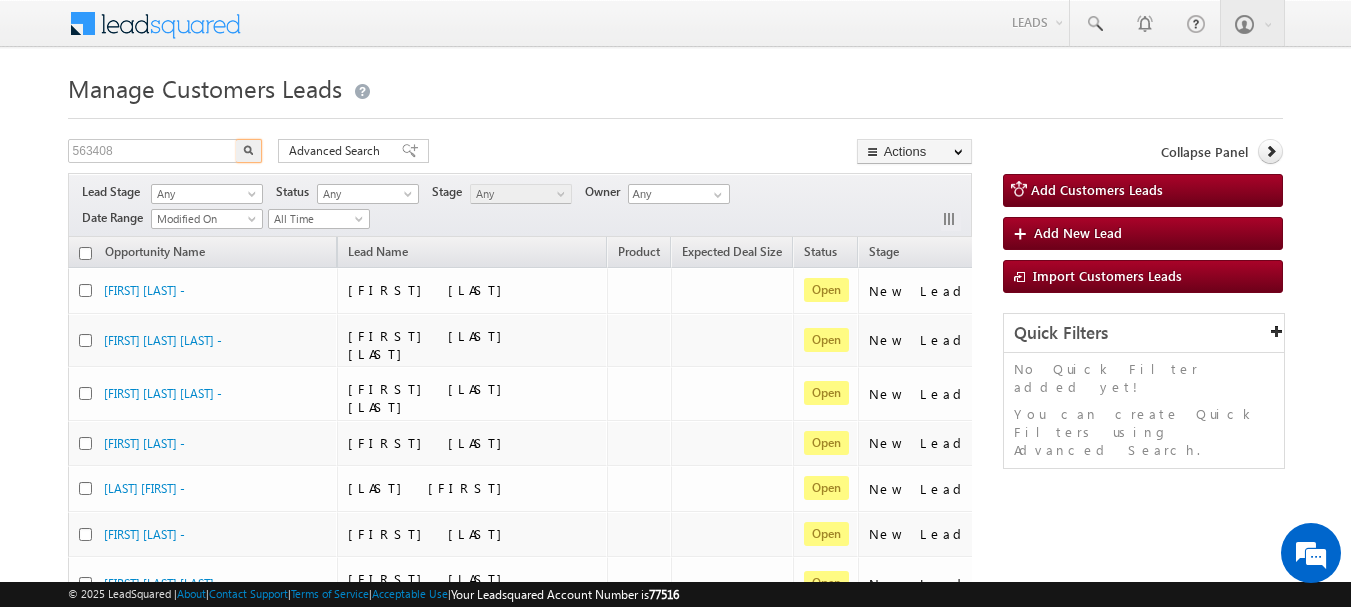 click at bounding box center (249, 151) 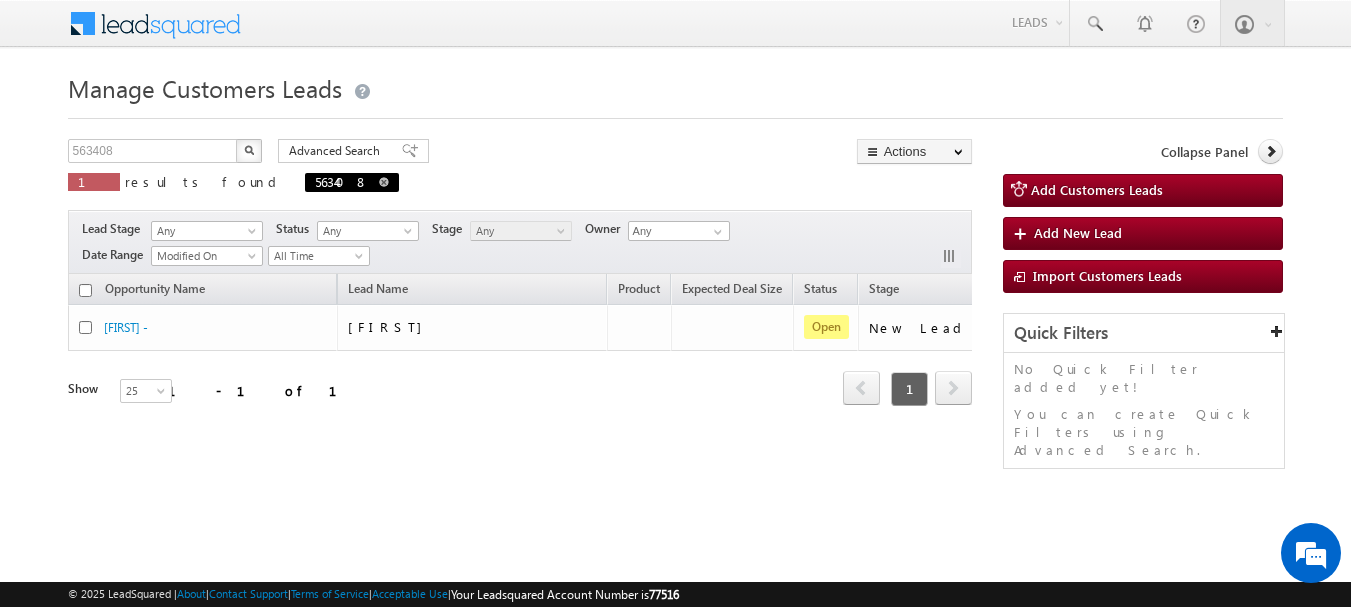 click at bounding box center (384, 182) 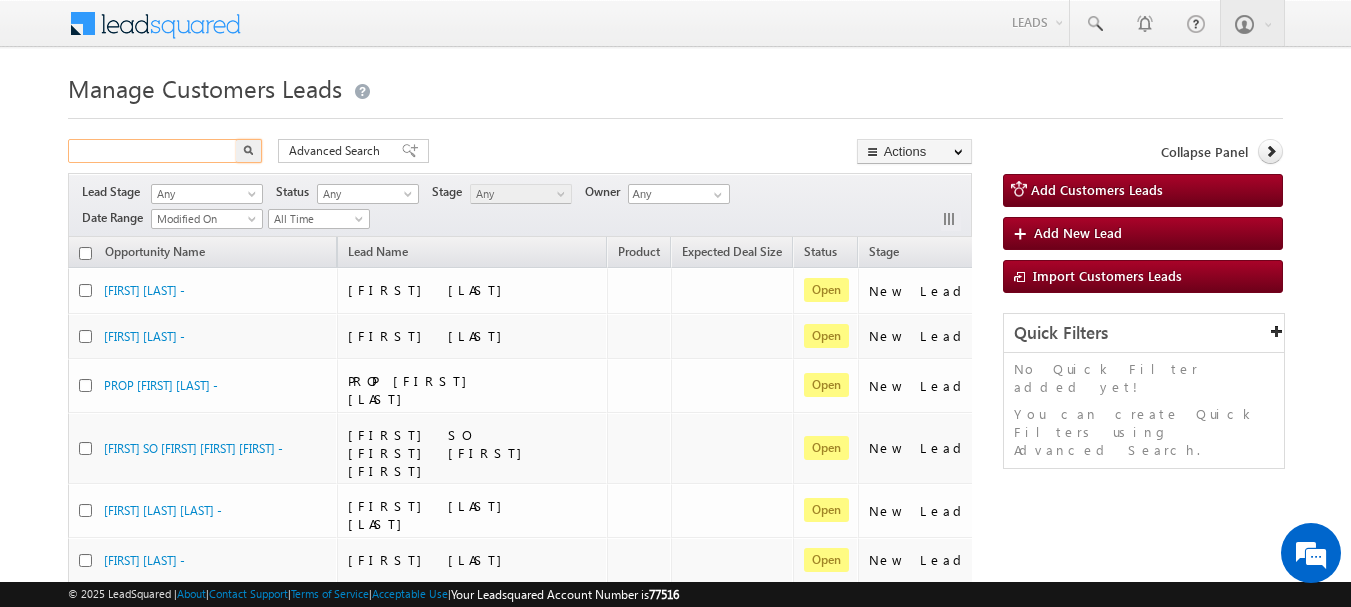 click at bounding box center (153, 151) 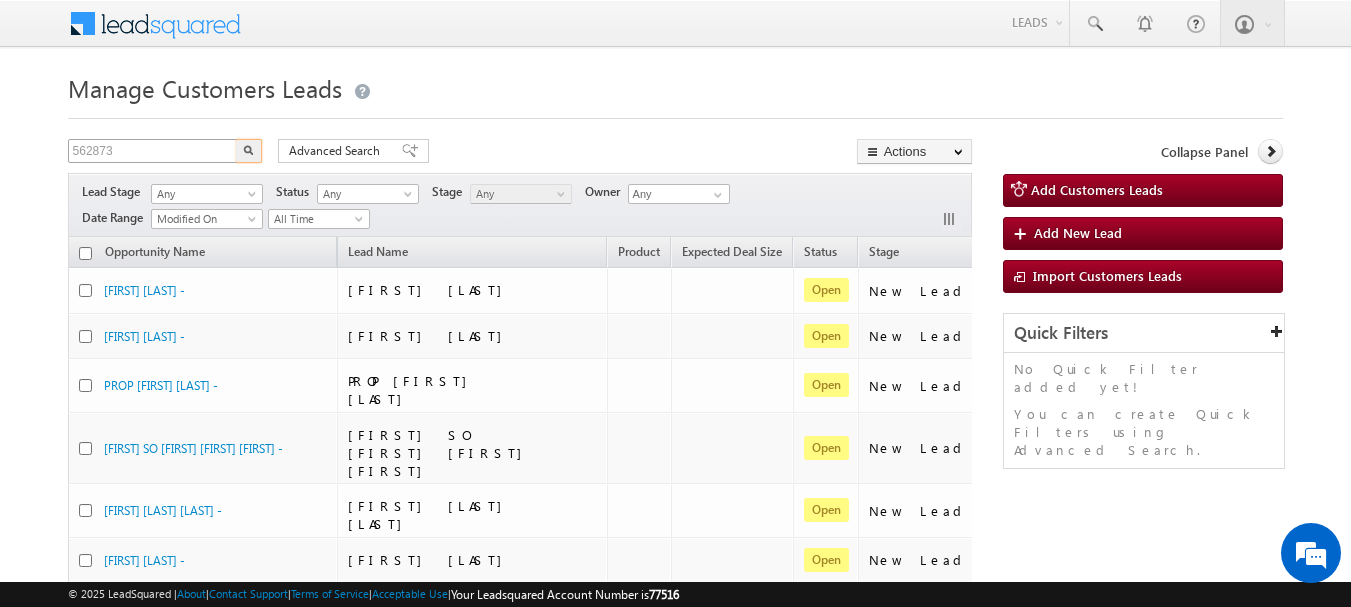 click at bounding box center (249, 151) 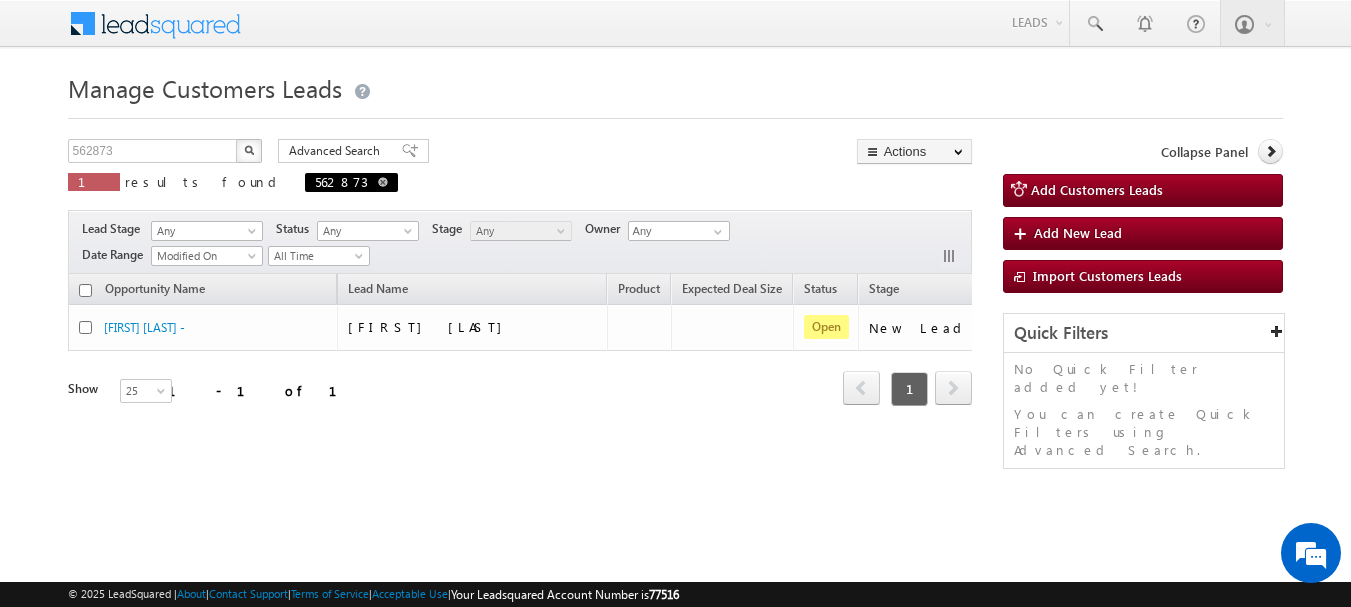 click at bounding box center (383, 182) 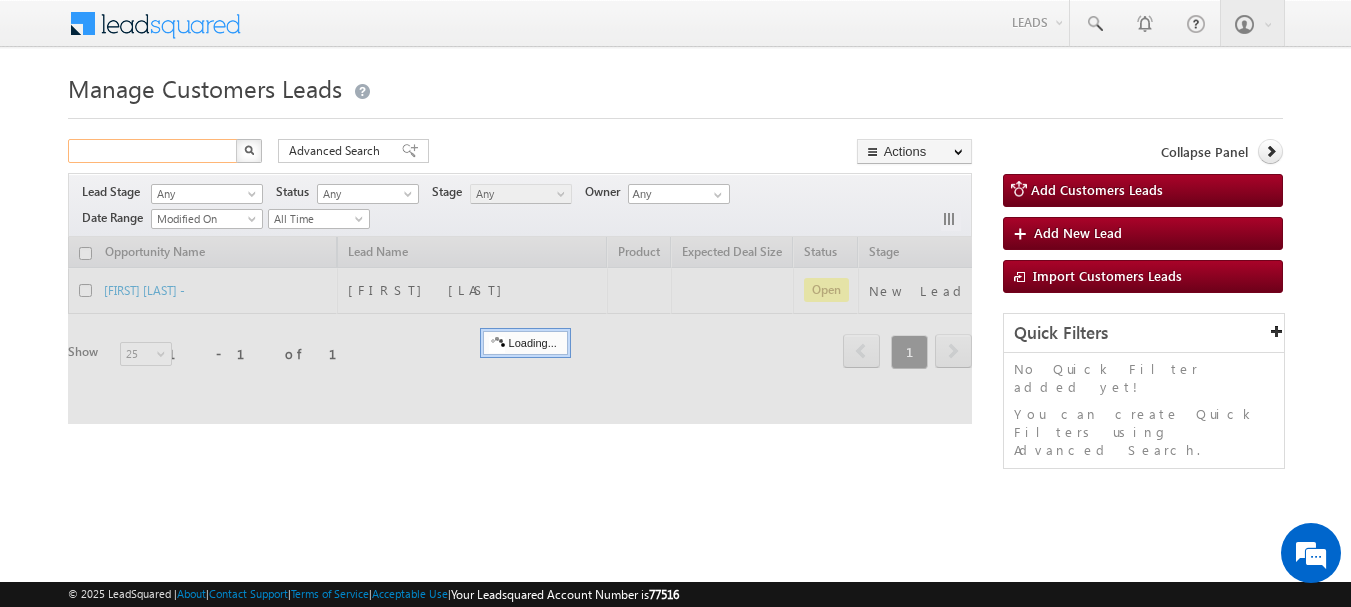 click at bounding box center [153, 151] 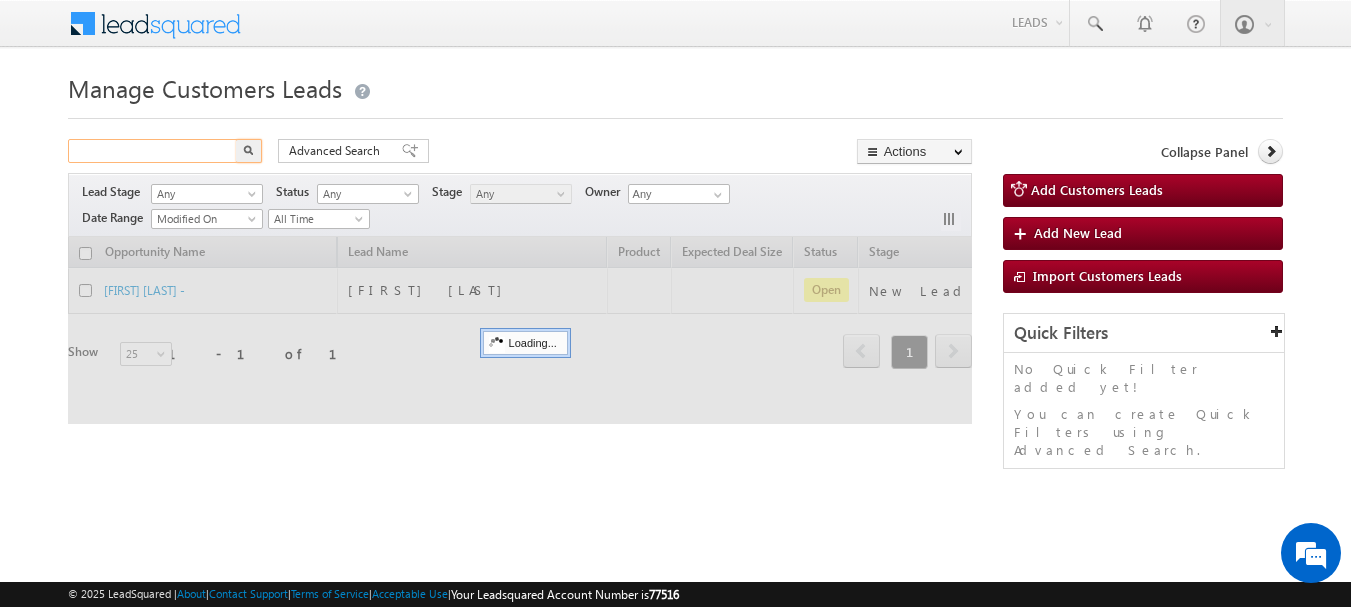paste on "562893" 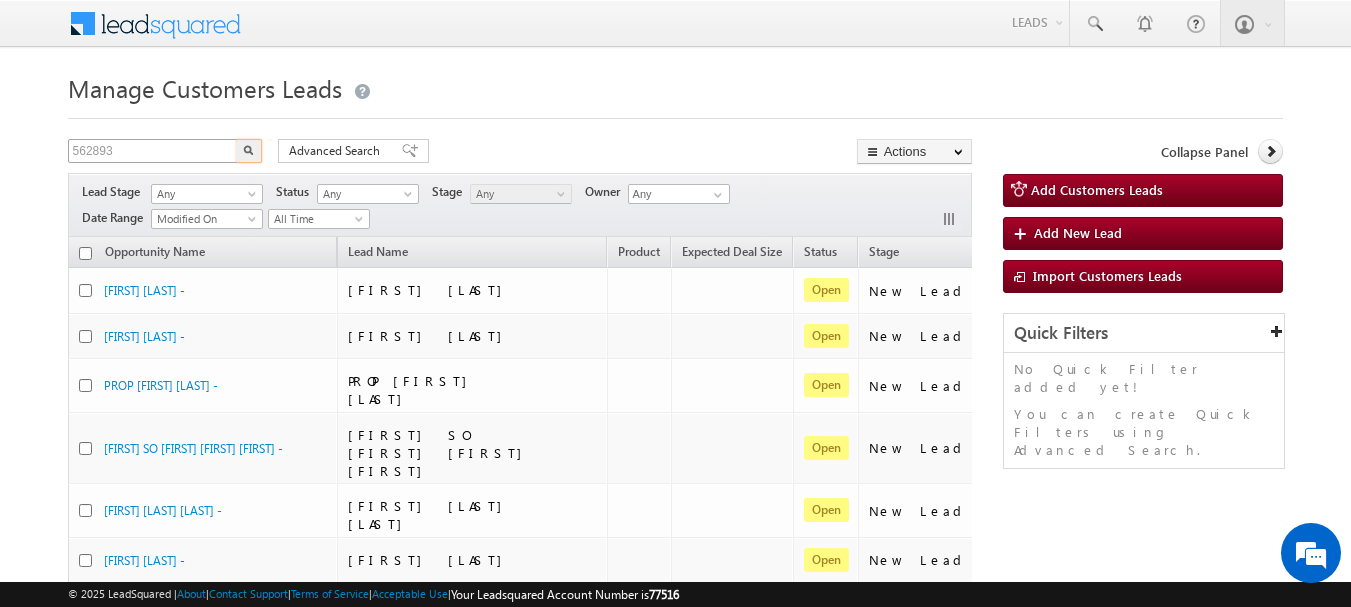 click at bounding box center (249, 151) 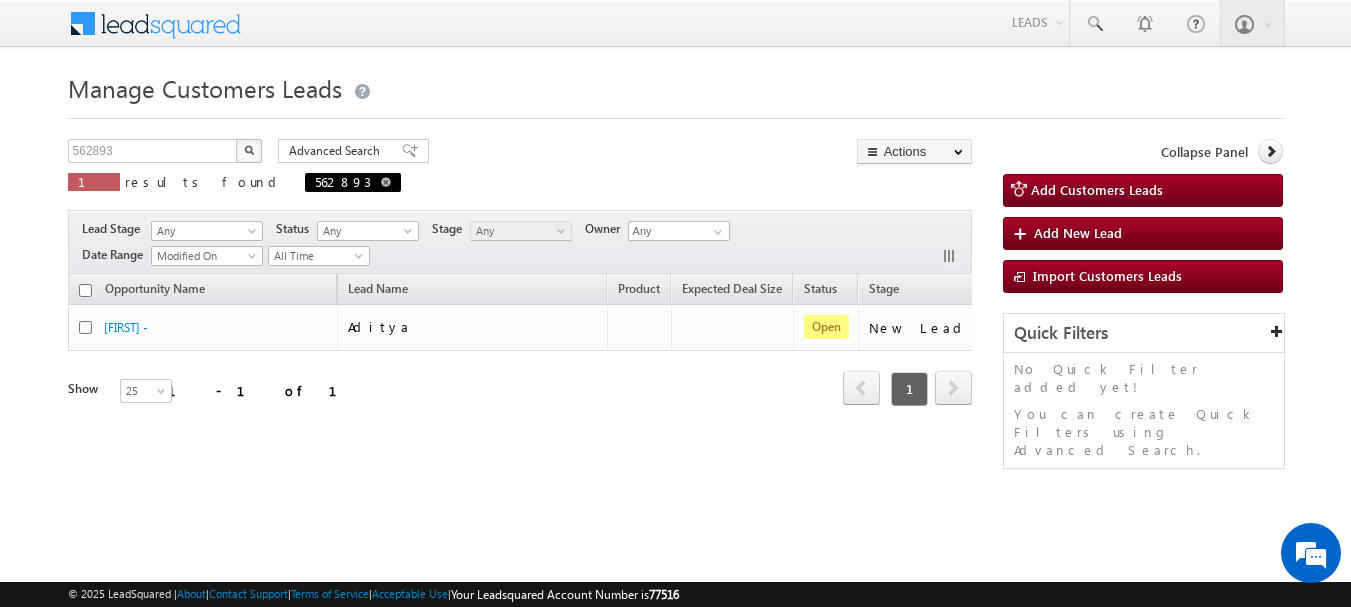 drag, startPoint x: 252, startPoint y: 184, endPoint x: 224, endPoint y: 161, distance: 36.23534 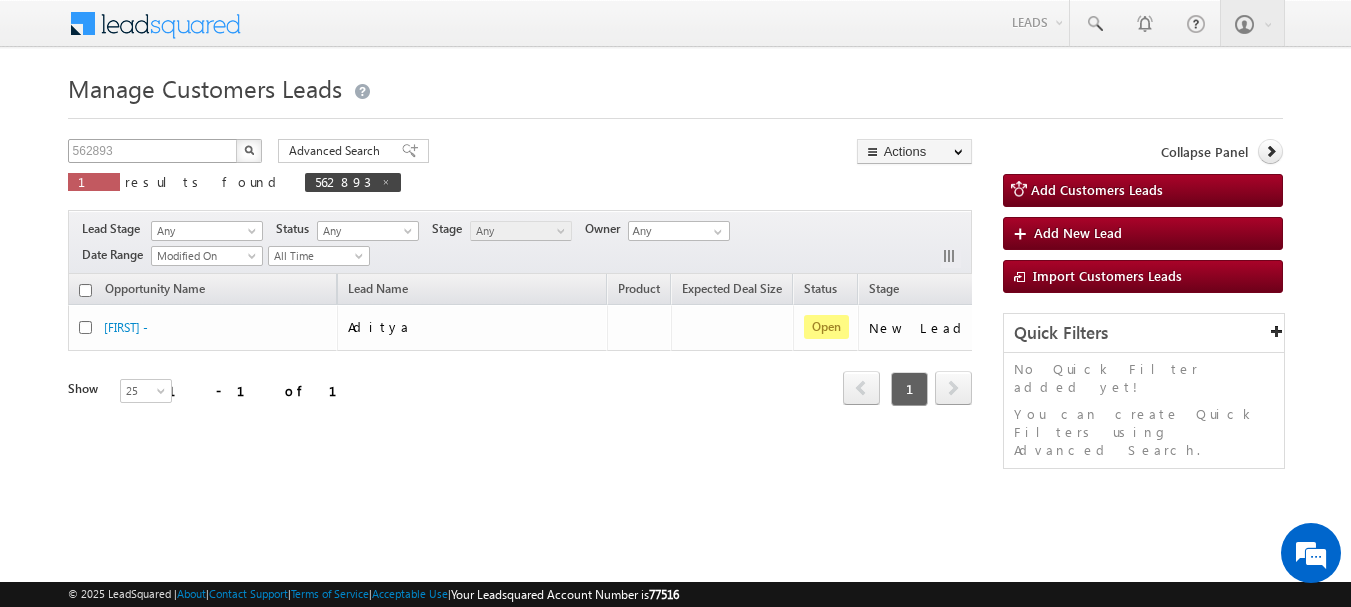click at bounding box center (386, 182) 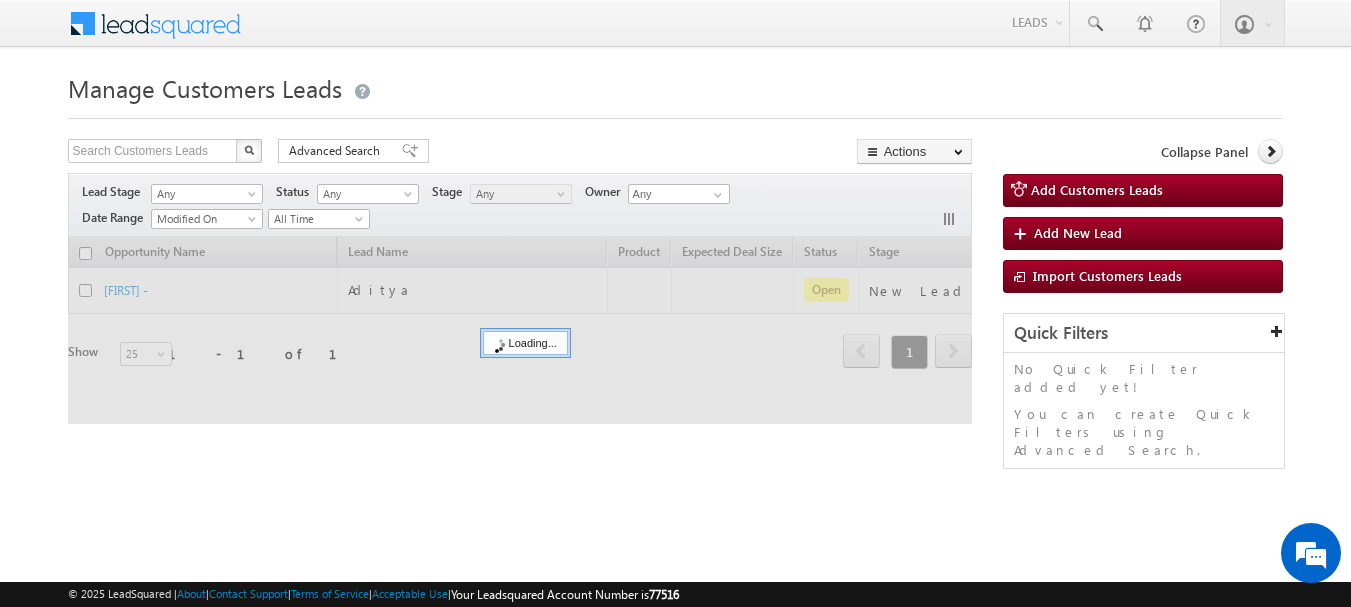 click on "Manage Customers Leads
Search Customers Leads X   1 results found
Advanced Search
Advanced search results
Actions Export Customers Leads Reset all Filters
Actions Export Customers Leads Bulk Update Change Owner Change Stage Bulk Delete Add Activity Any
Any" at bounding box center [676, 317] 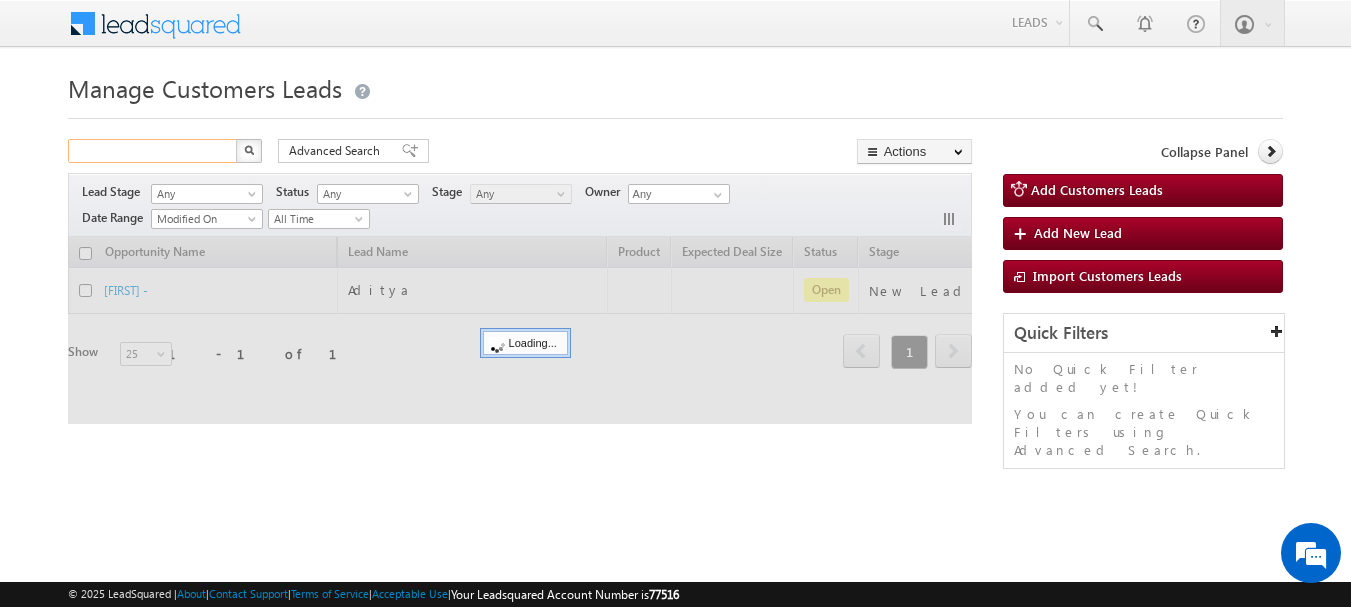 paste on "563276" 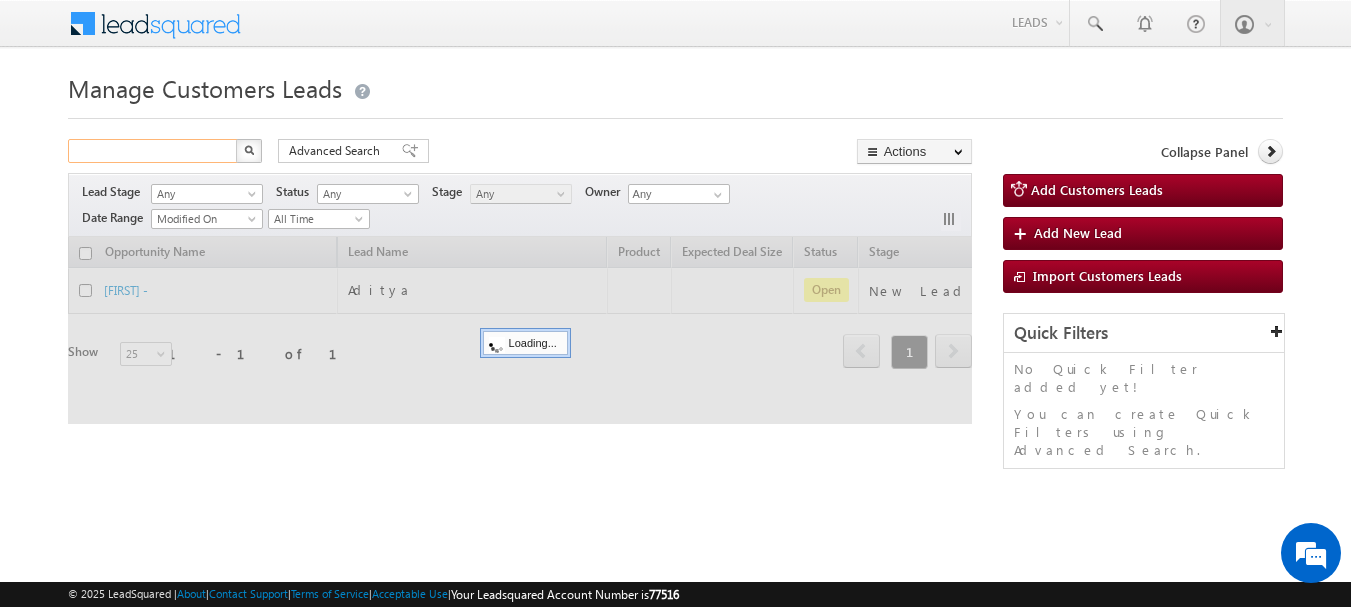 click at bounding box center [153, 151] 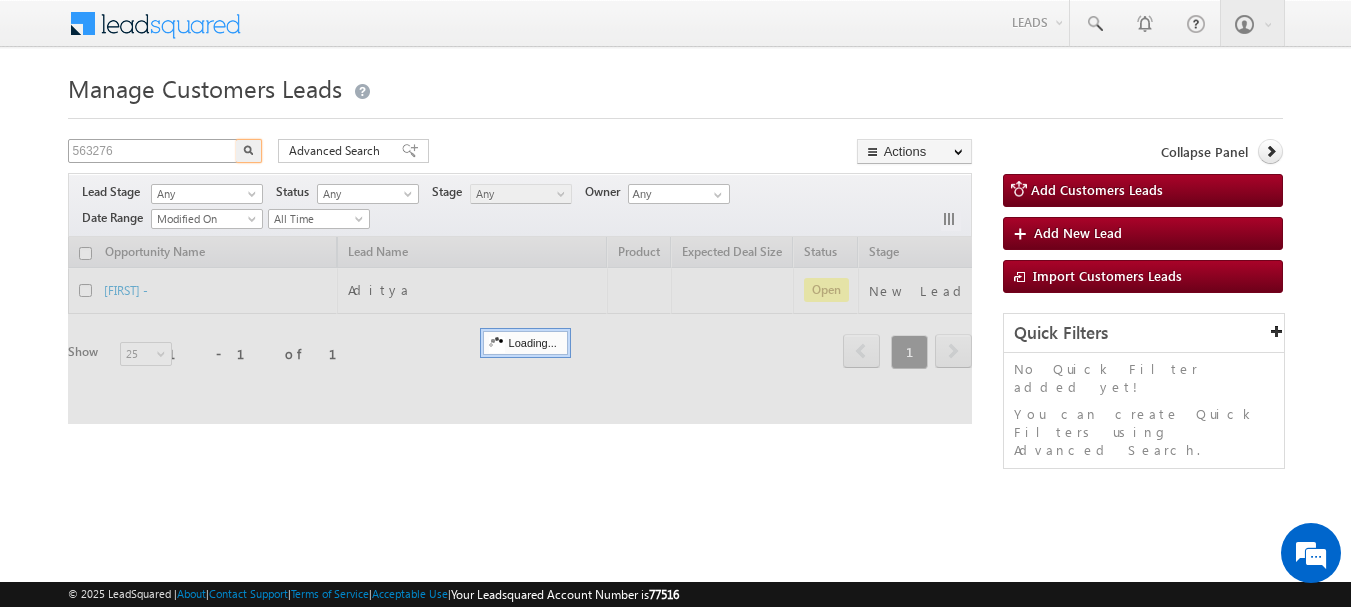 click at bounding box center (249, 151) 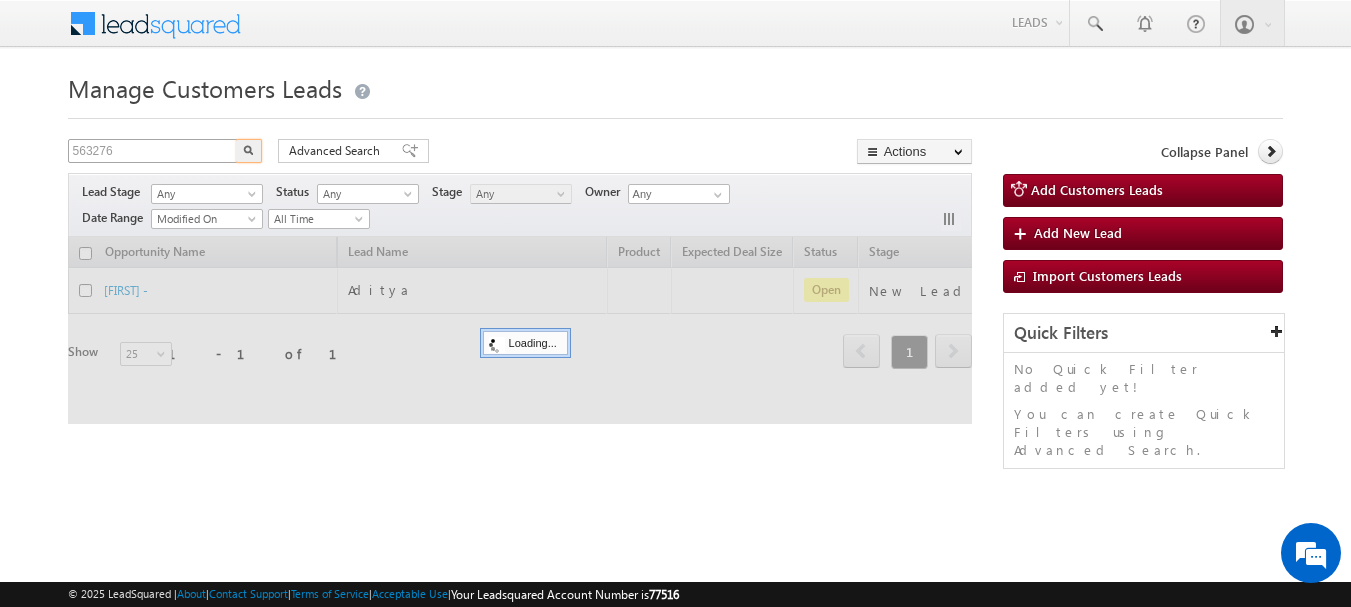 click at bounding box center [249, 151] 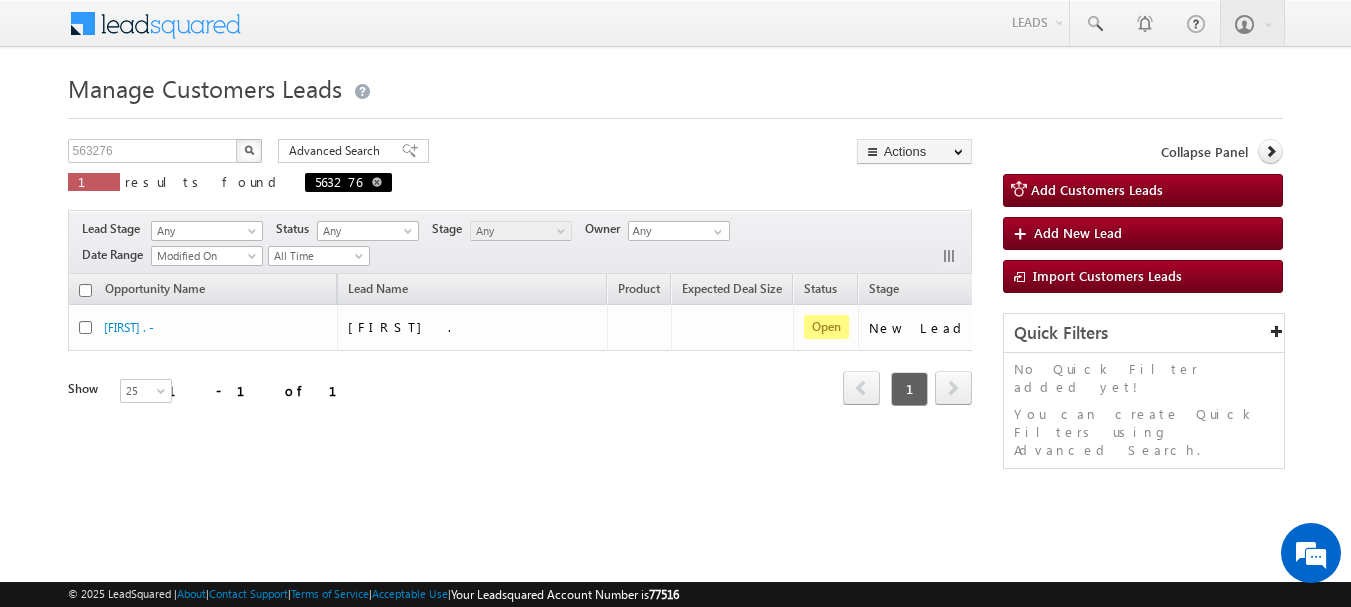 click at bounding box center [377, 182] 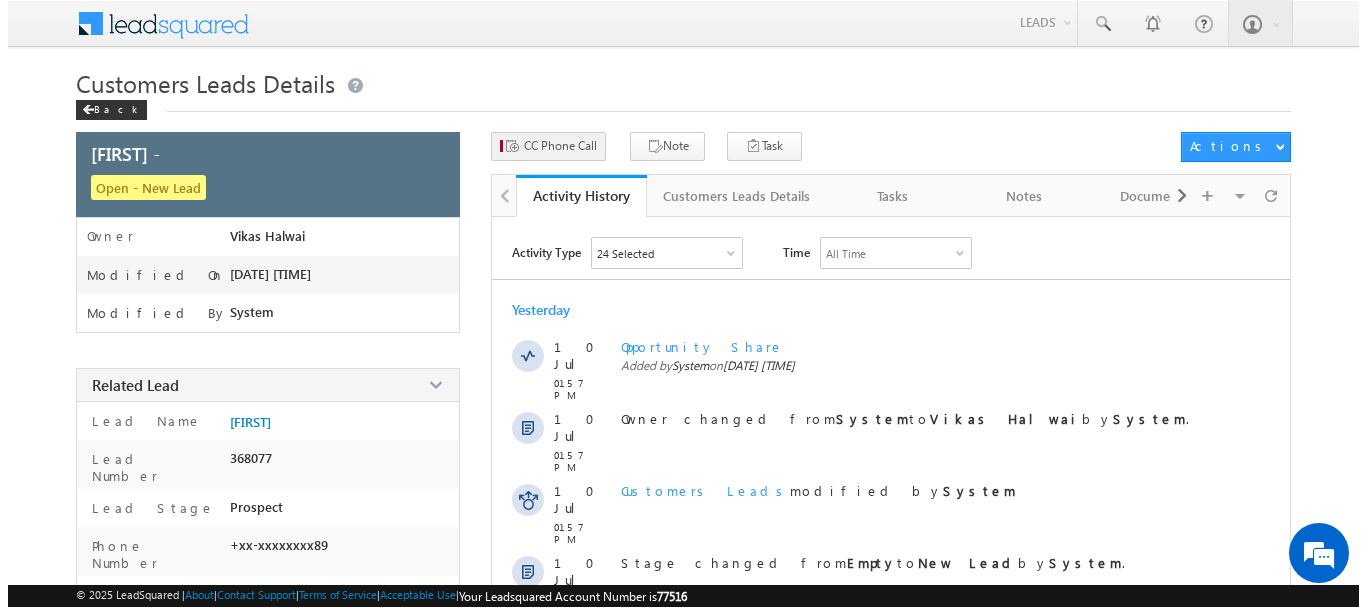 scroll, scrollTop: 0, scrollLeft: 0, axis: both 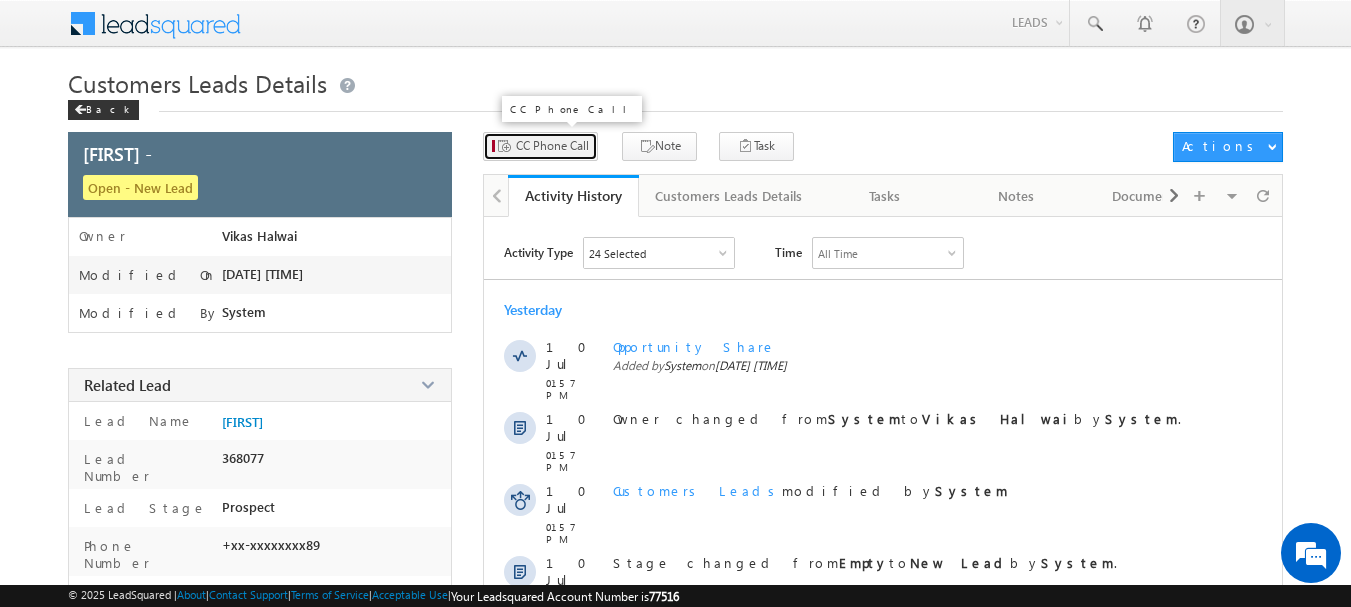 click on "CC Phone Call" at bounding box center [552, 146] 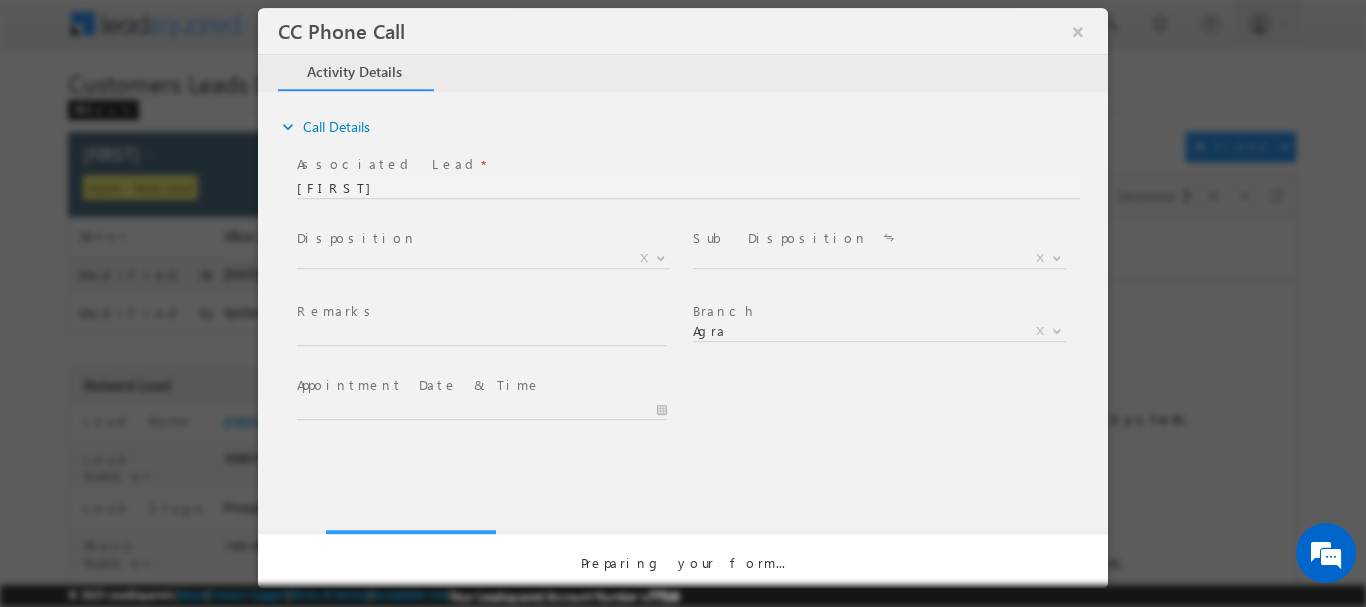 scroll, scrollTop: 0, scrollLeft: 0, axis: both 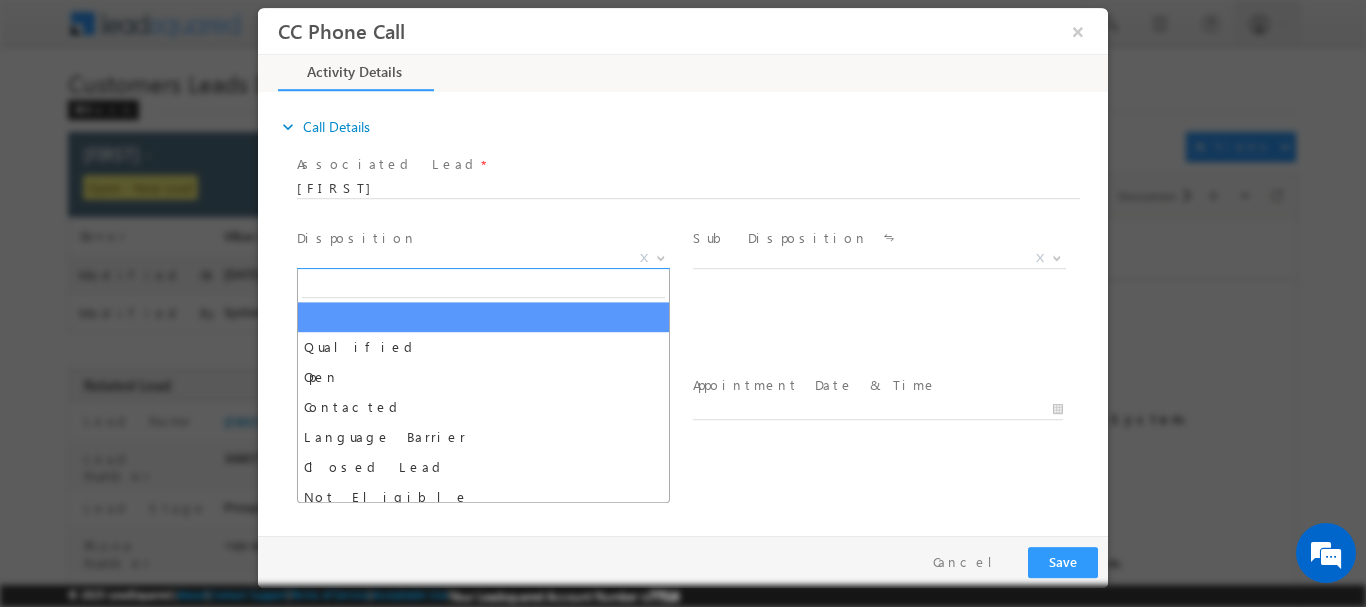 click on "X" at bounding box center [483, 258] 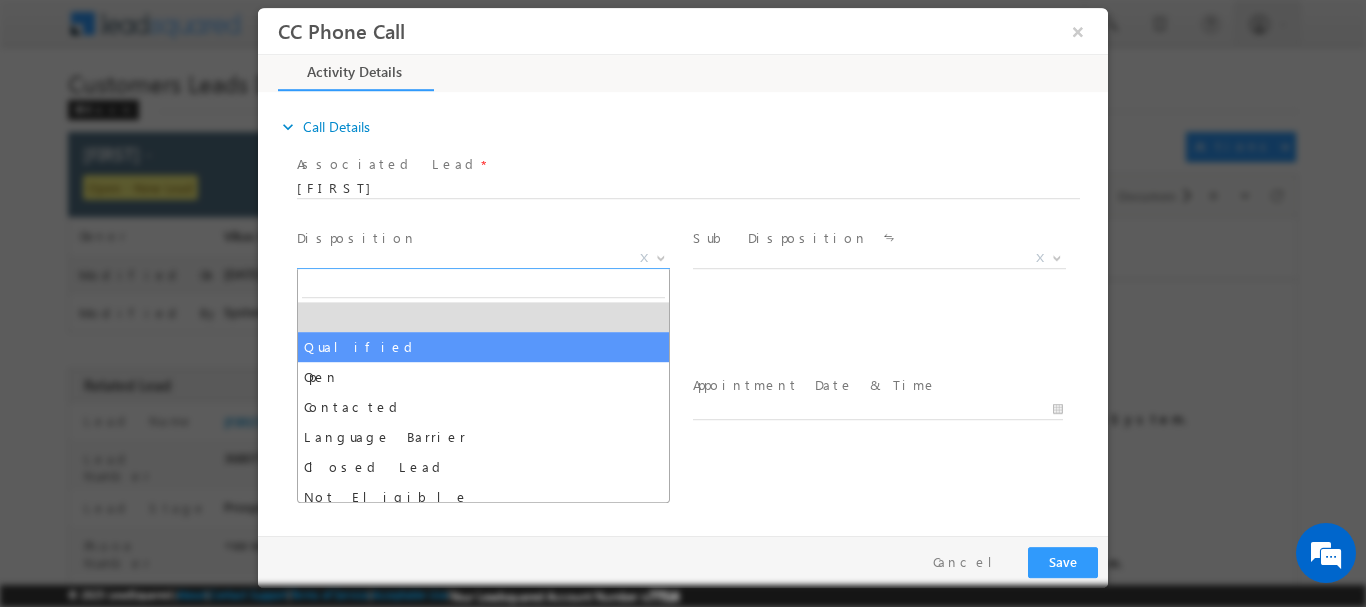 drag, startPoint x: 451, startPoint y: 346, endPoint x: 681, endPoint y: 285, distance: 237.95168 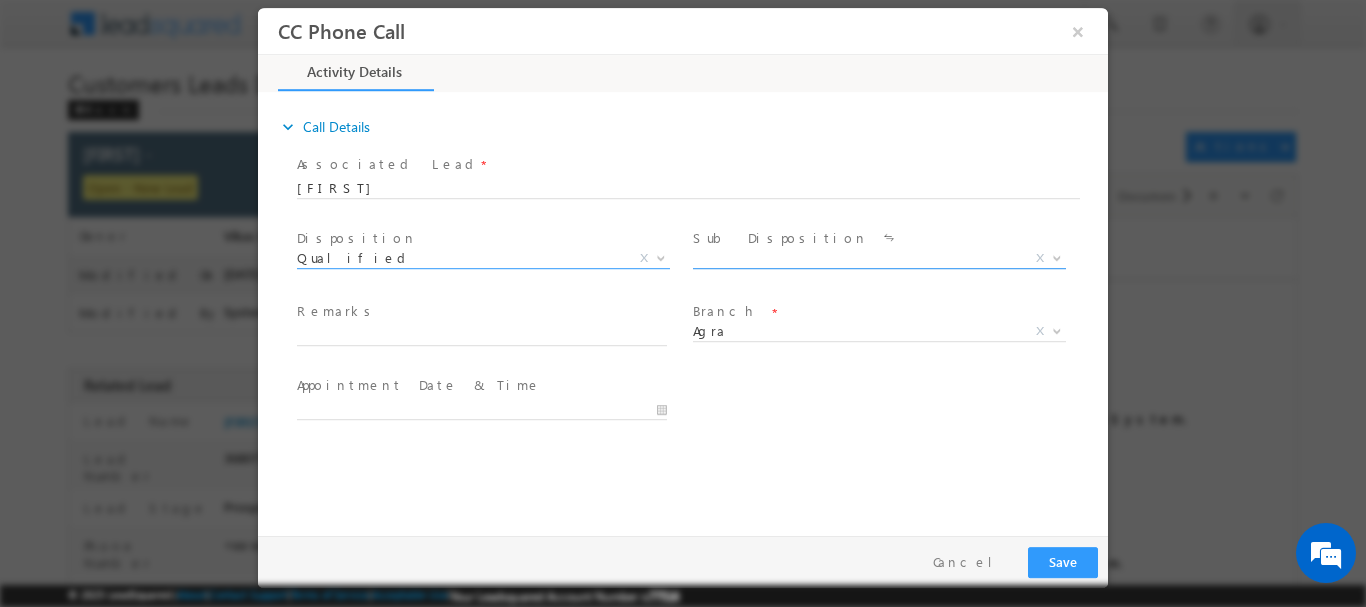 click on "X" at bounding box center [879, 258] 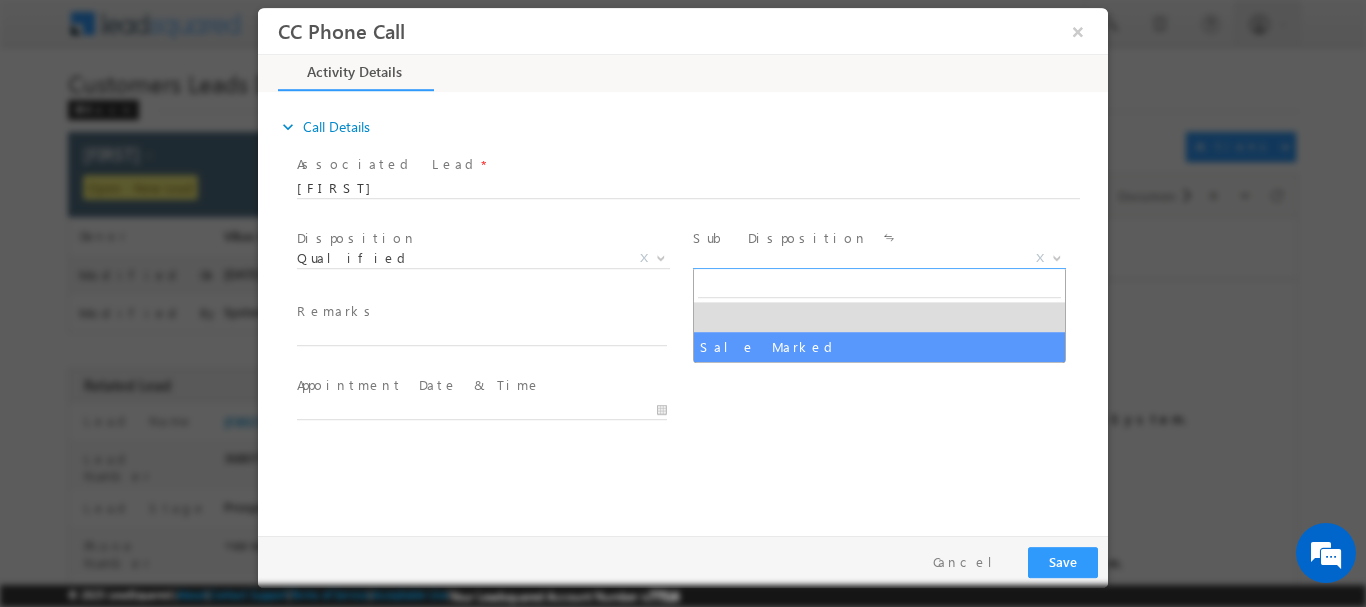 click at bounding box center [877, 355] 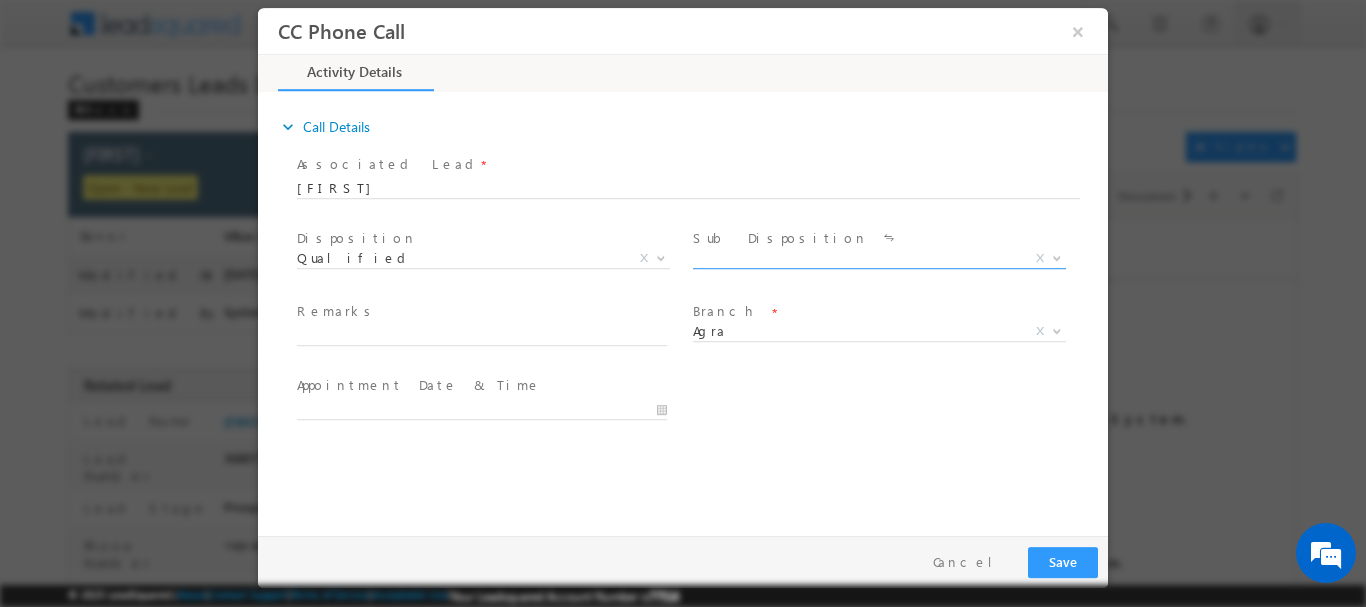click on "X" at bounding box center [879, 258] 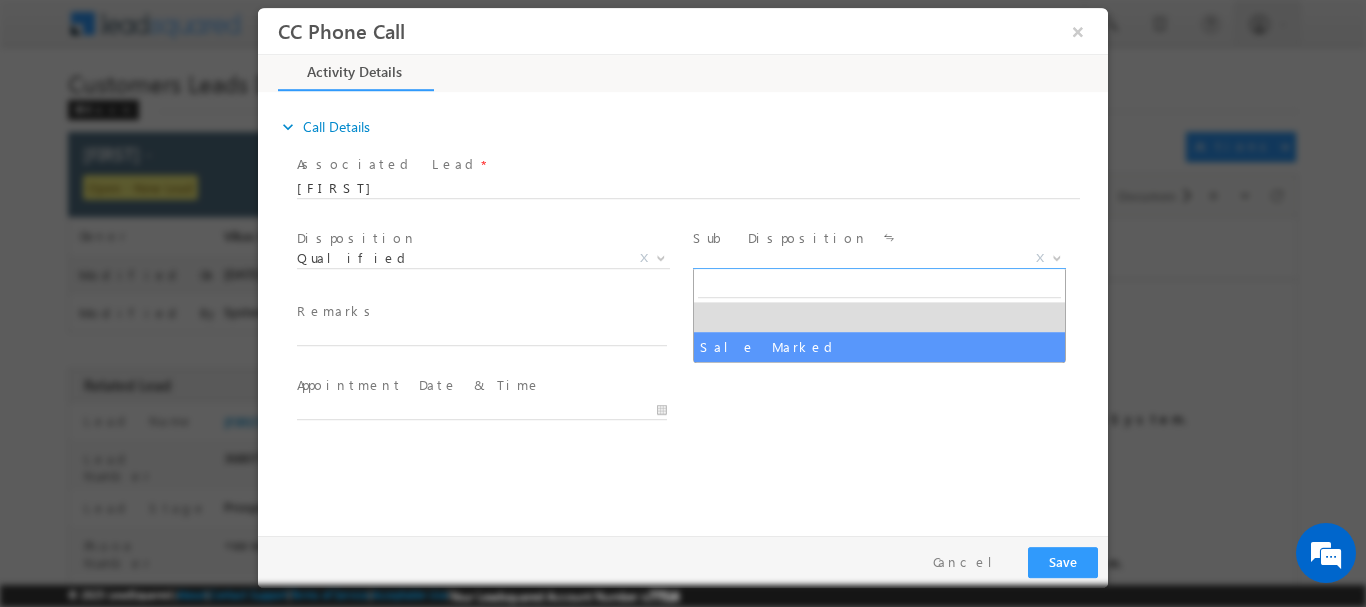 select on "Sale Marked" 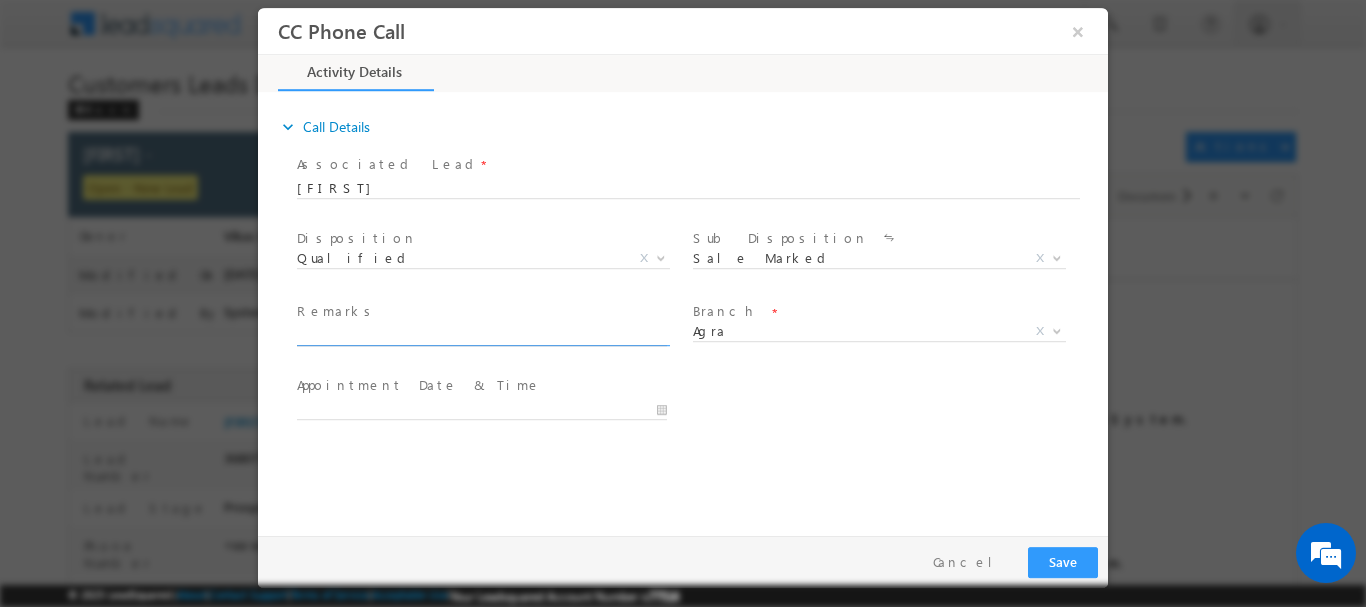 drag, startPoint x: 522, startPoint y: 330, endPoint x: 550, endPoint y: 337, distance: 28.86174 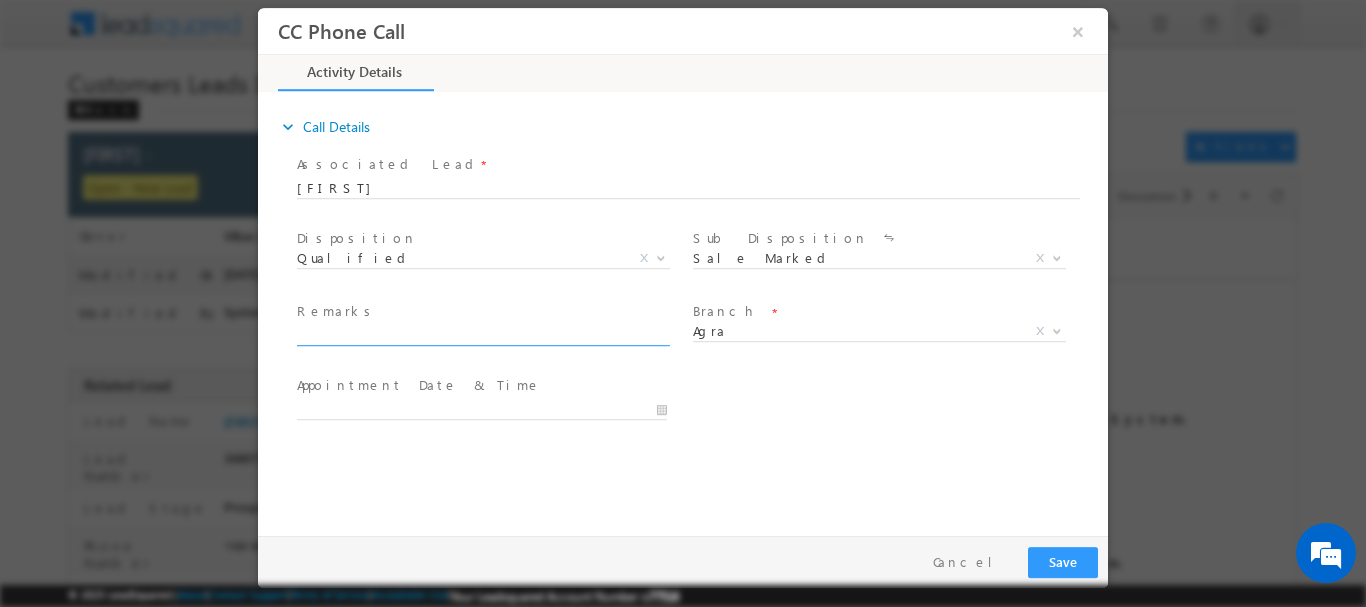 paste on "Deepak / Renovation  /10 lakh / self employed  / Income 35k /EMI Na/ Address  shri kpsingh rajnee chauhan hospital, XW7V+HF4, Saiyan, Uttar Pradesh 283124" 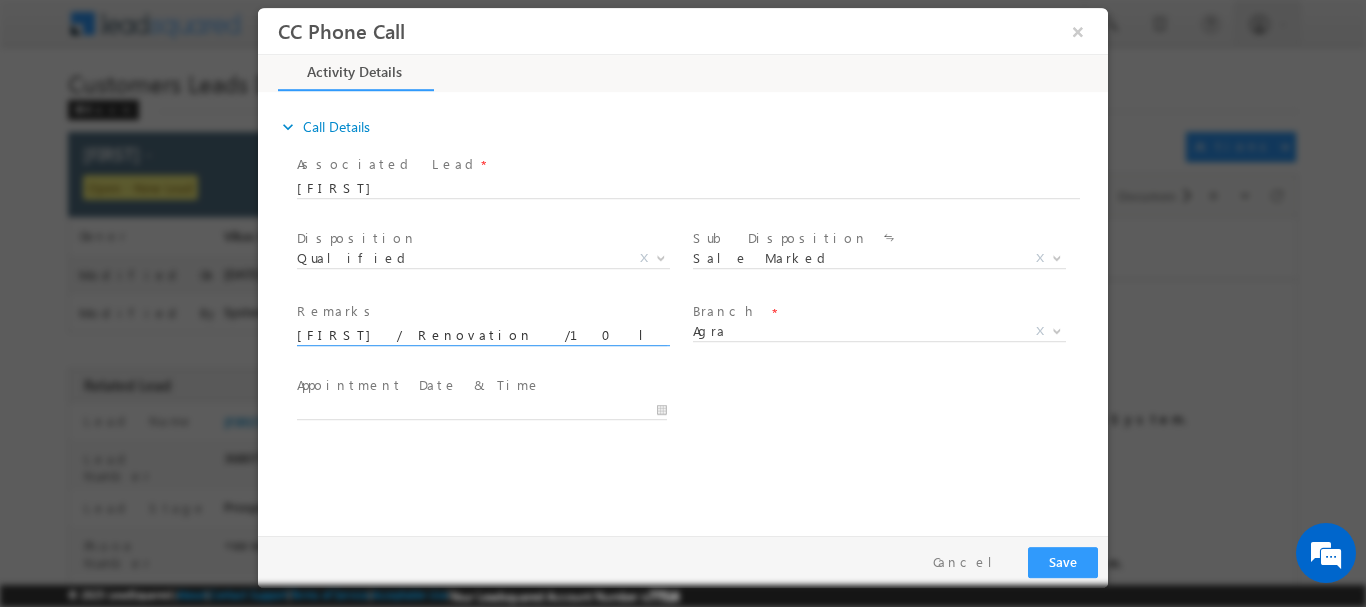 scroll, scrollTop: 0, scrollLeft: 570, axis: horizontal 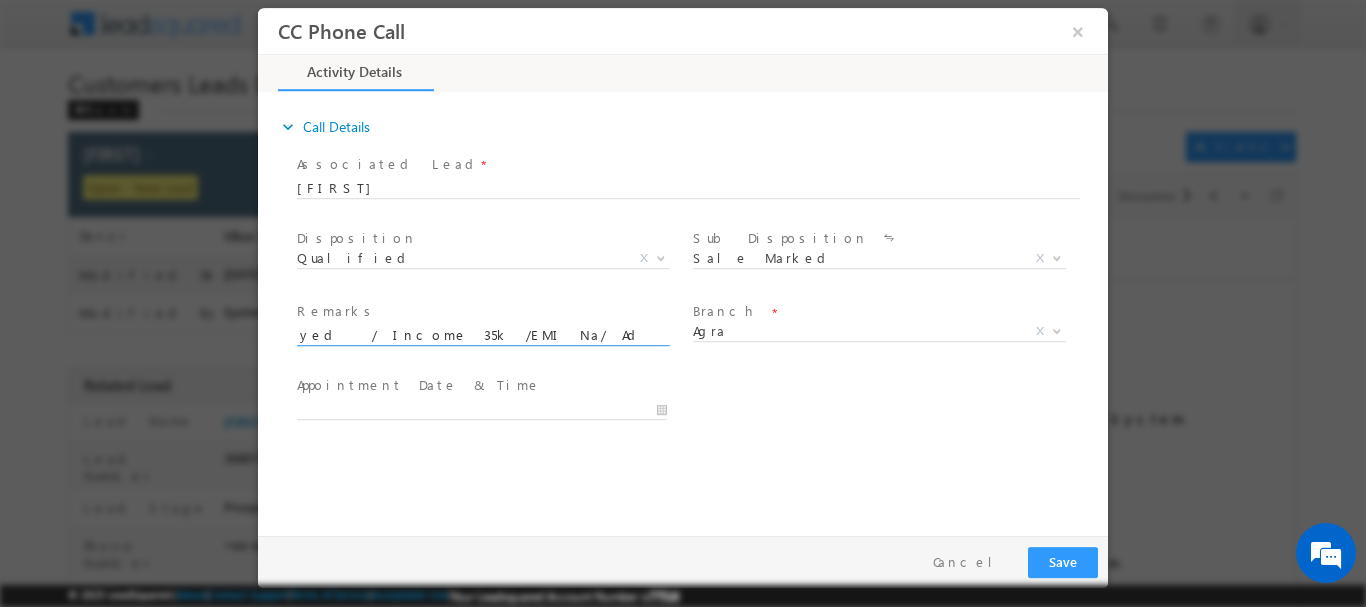 type on "Deepak / Renovation  /10 lakh / self employed  / Income 35k /EMI Na/ Address  shri kpsingh rajnee chauhan hospital, XW7V+HF4, Saiyan, Uttar Pradesh 283124" 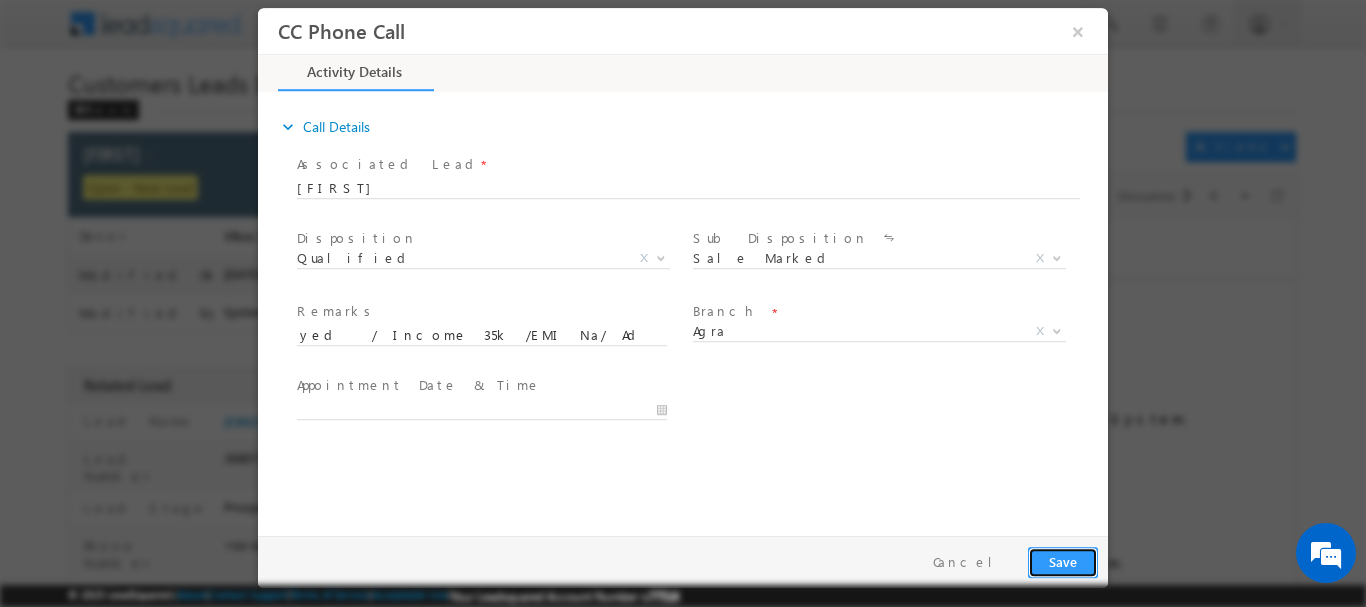 scroll, scrollTop: 0, scrollLeft: 0, axis: both 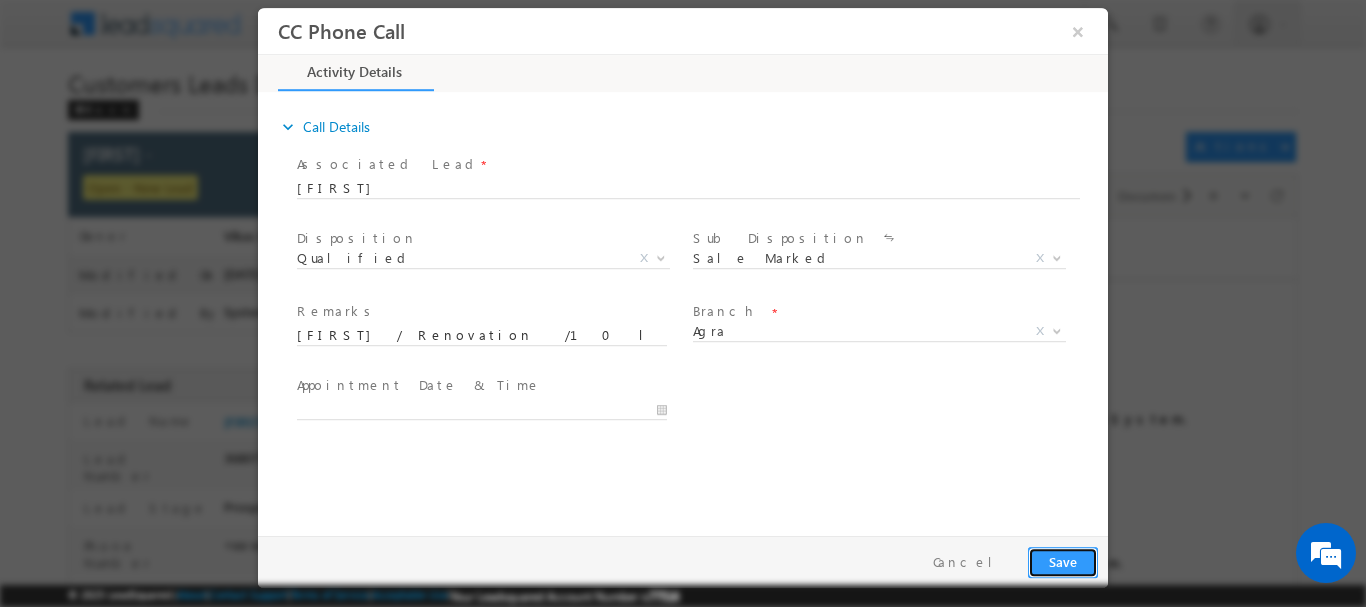 click on "Save" at bounding box center [1063, 561] 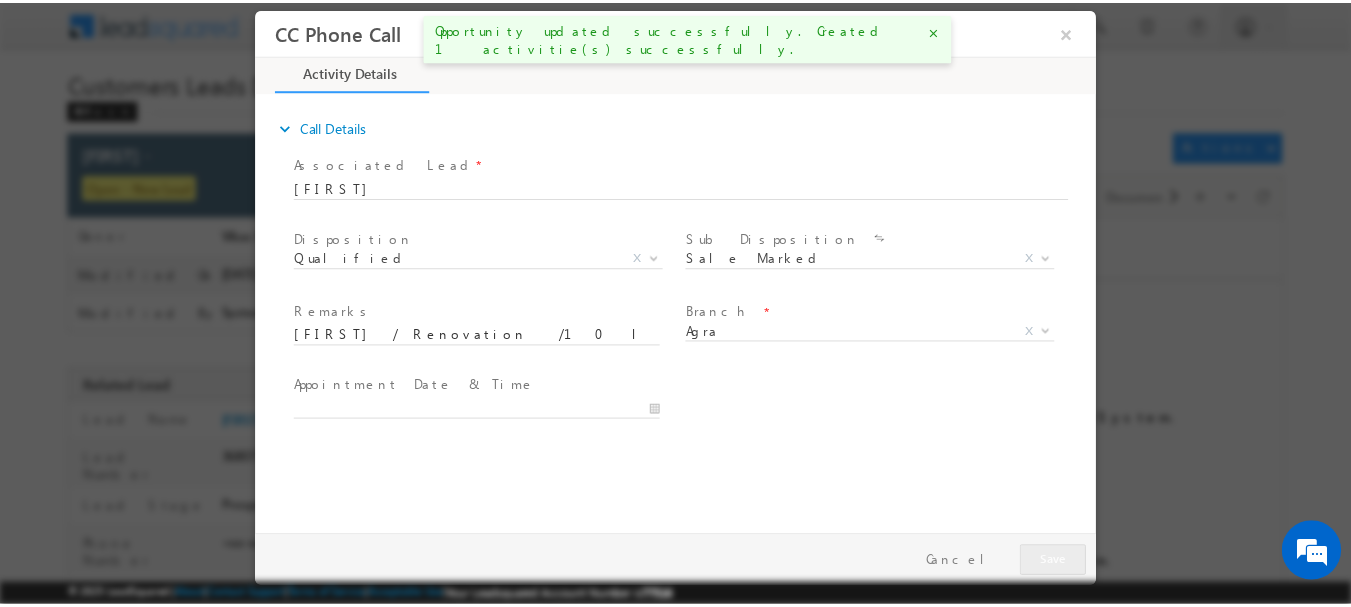 scroll, scrollTop: 0, scrollLeft: 0, axis: both 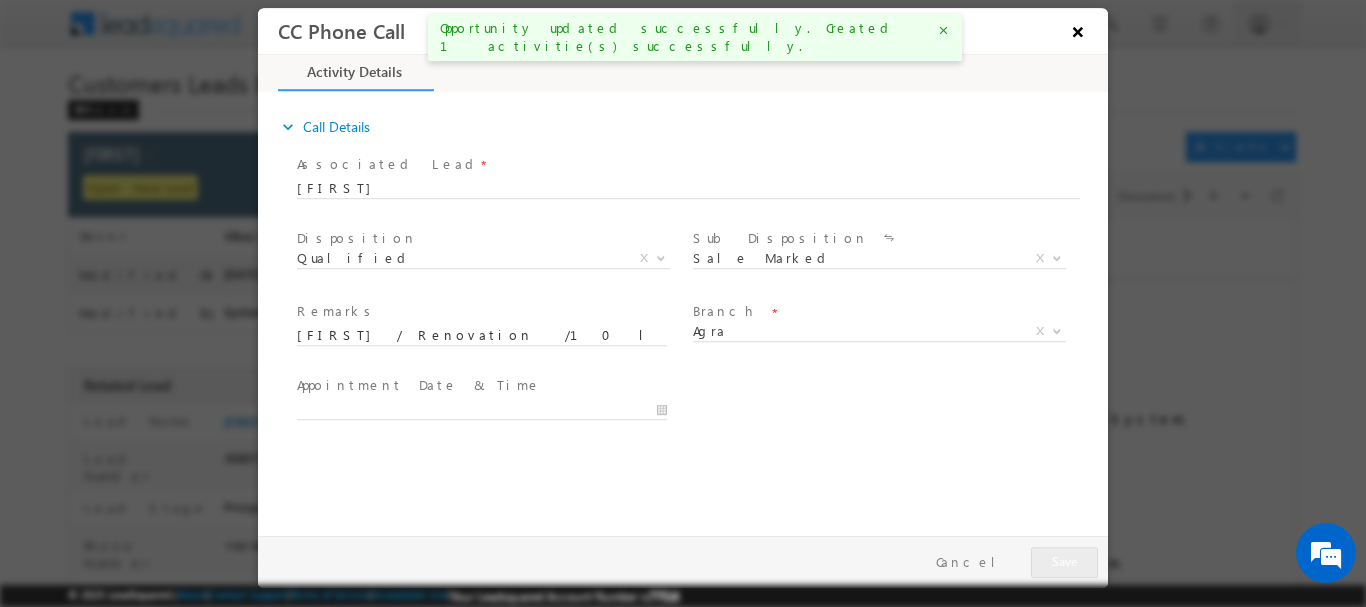click on "×" at bounding box center (1078, 30) 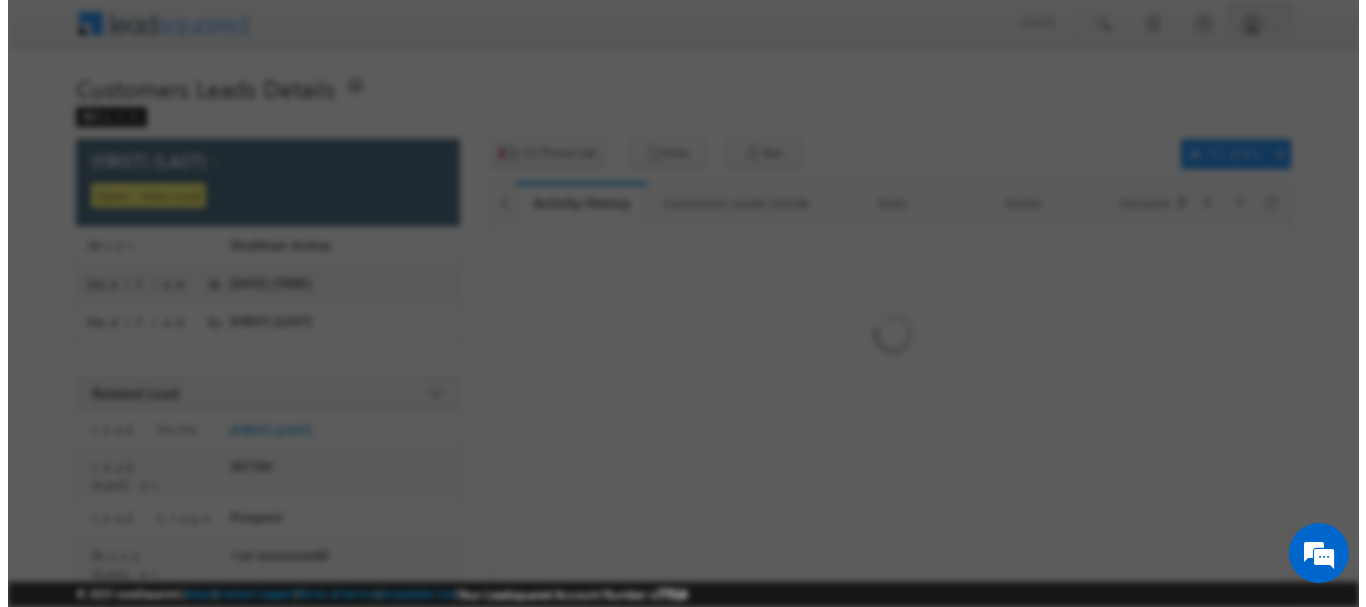 scroll, scrollTop: 0, scrollLeft: 0, axis: both 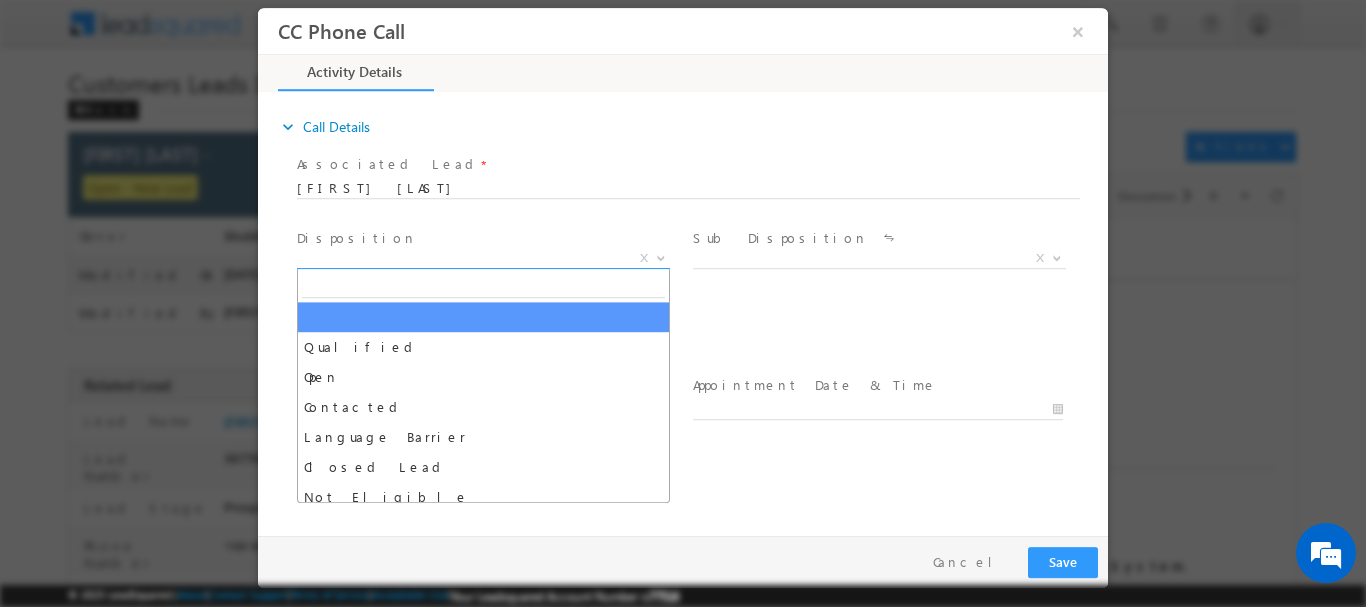 click on "X" at bounding box center (483, 258) 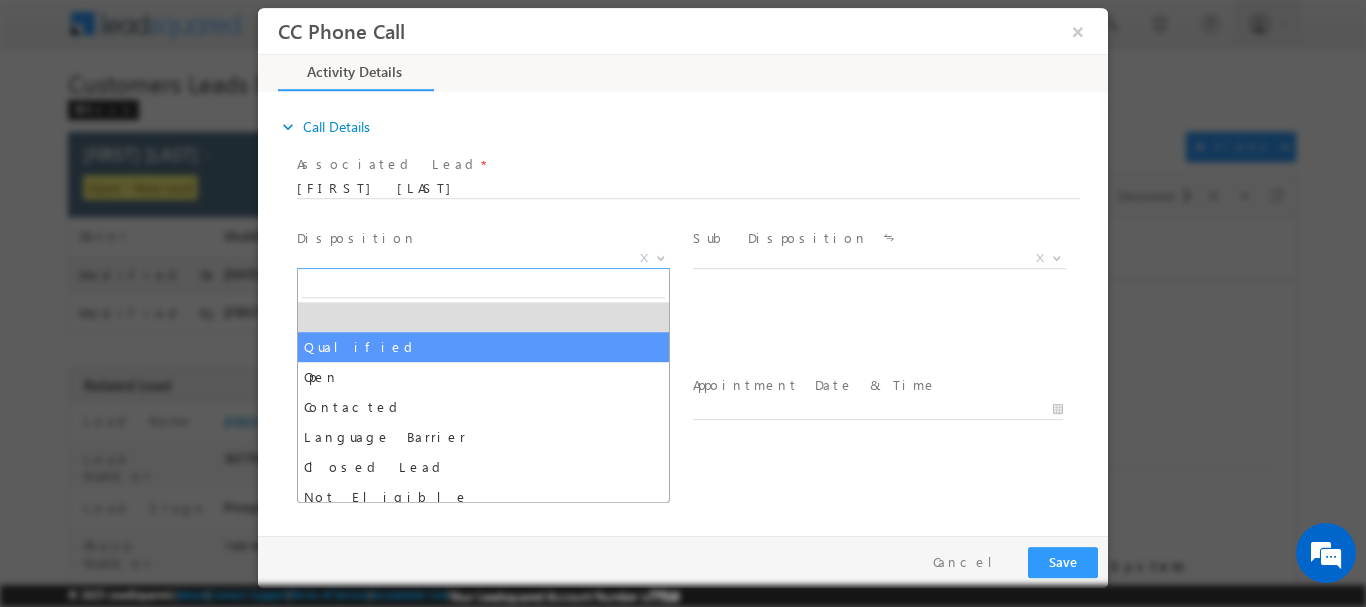 select on "Qualified" 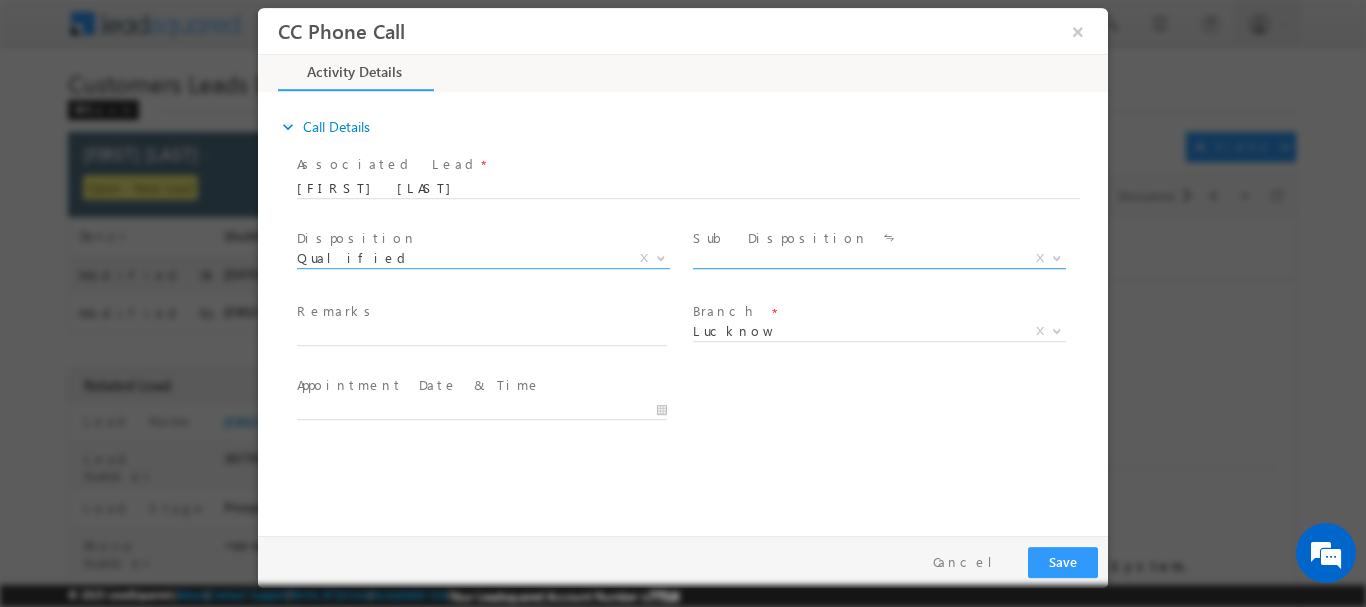 click on "X" at bounding box center (879, 258) 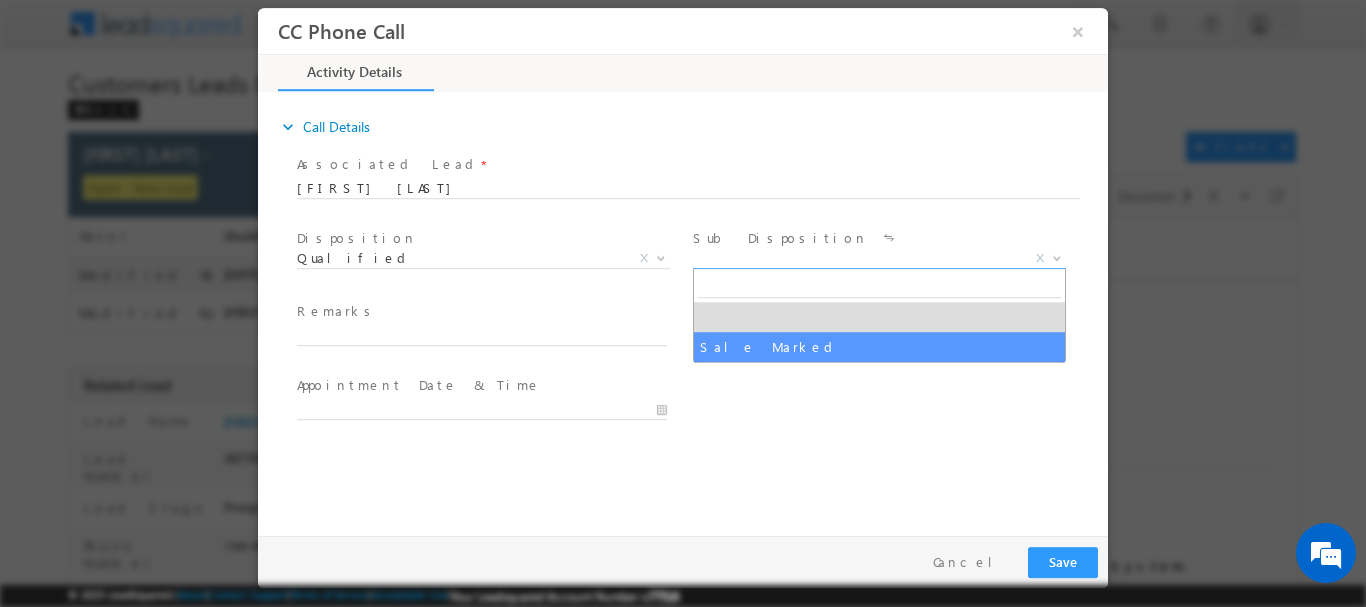 select on "Sale Marked" 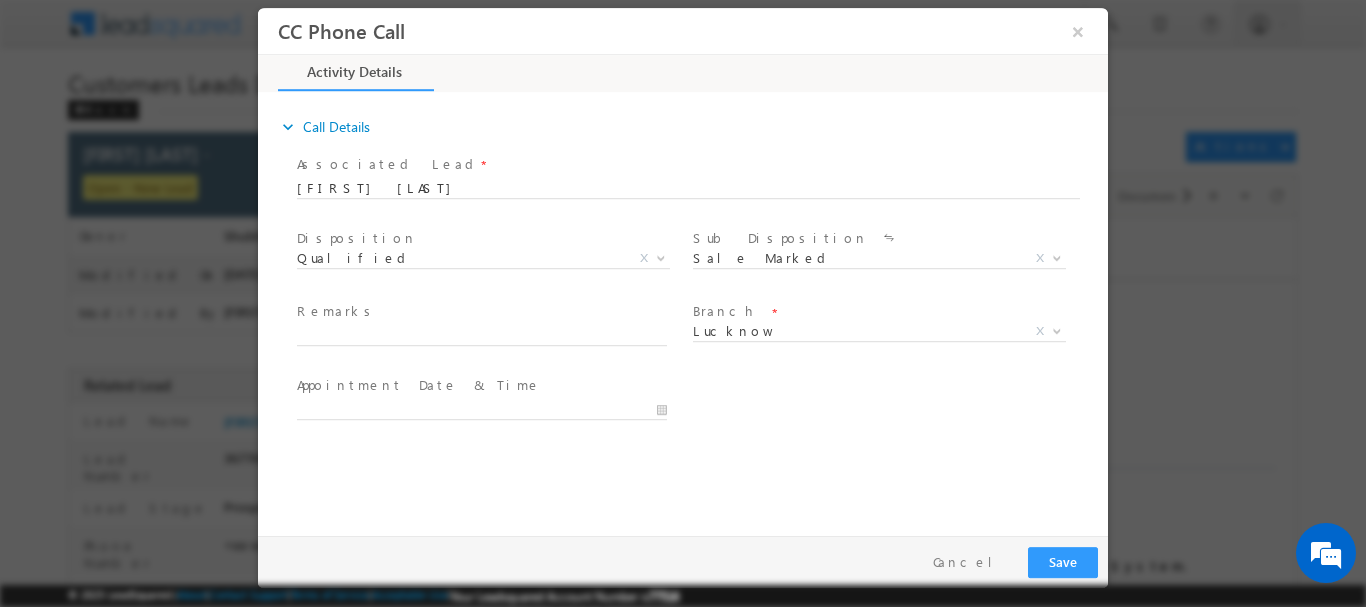 click at bounding box center [491, 336] 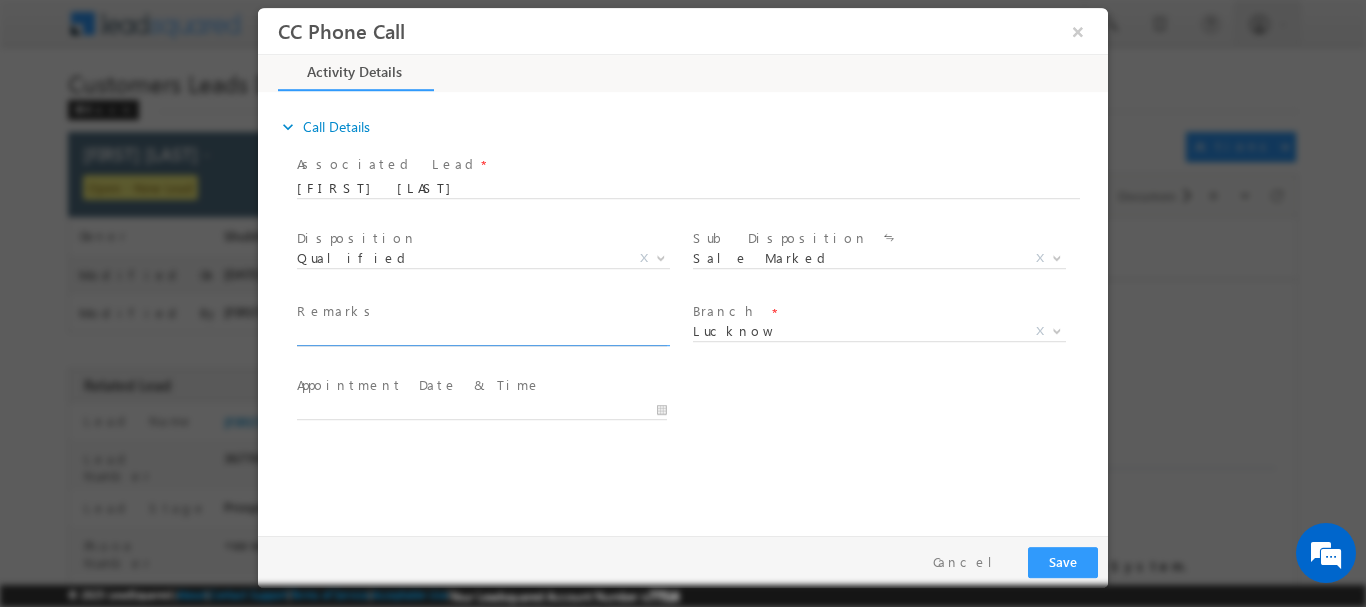 drag, startPoint x: 598, startPoint y: 336, endPoint x: 611, endPoint y: 338, distance: 13.152946 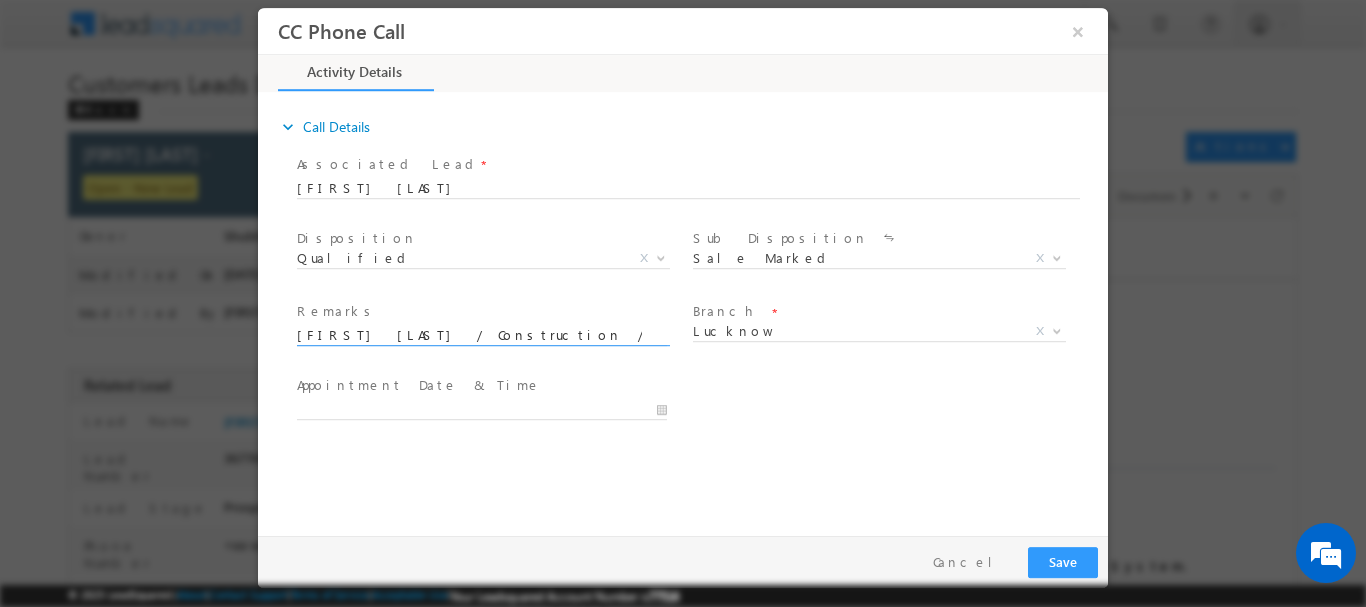 scroll, scrollTop: 0, scrollLeft: 469, axis: horizontal 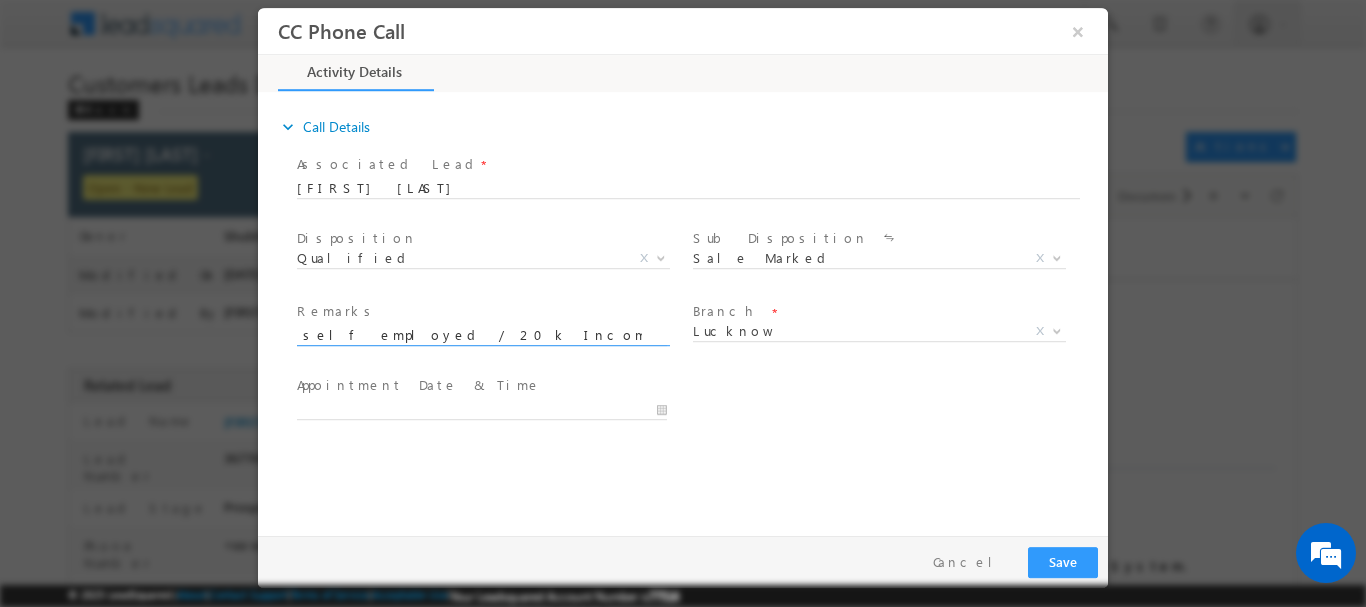 type on "Saif Akram / Construction /  5 lakh / self employed  / 20k Income  / house income 30k /EMi Current 1k / Address Kahala, Uttar Pradesh 226103" 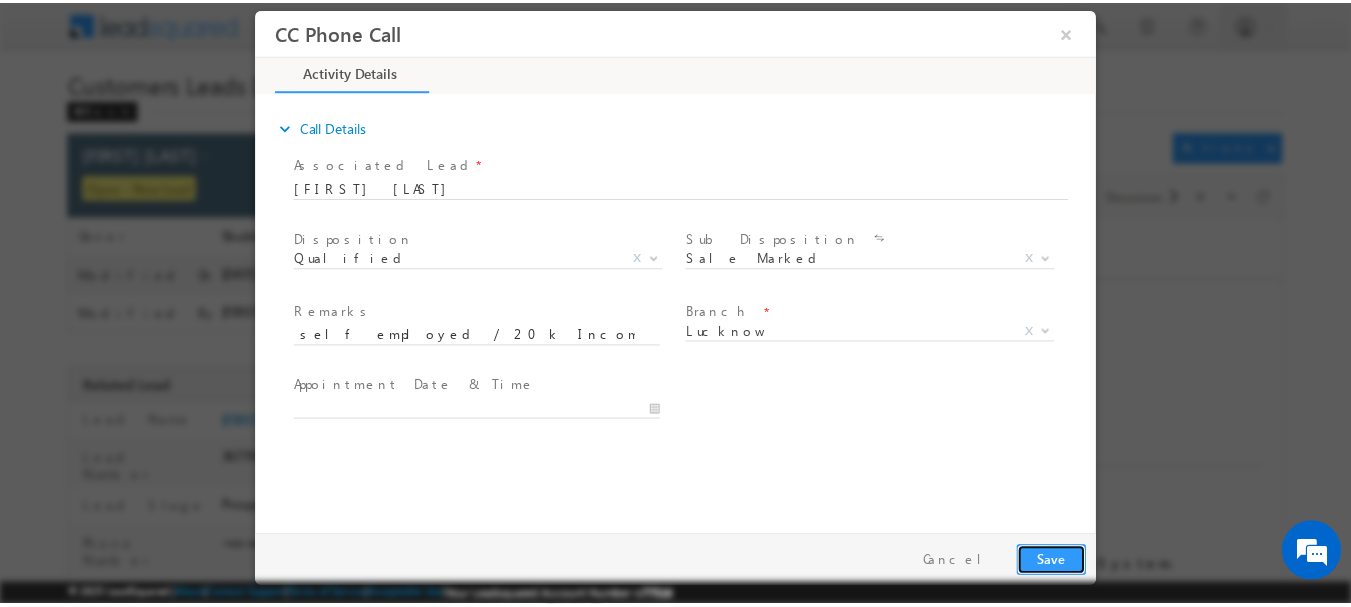 scroll, scrollTop: 0, scrollLeft: 0, axis: both 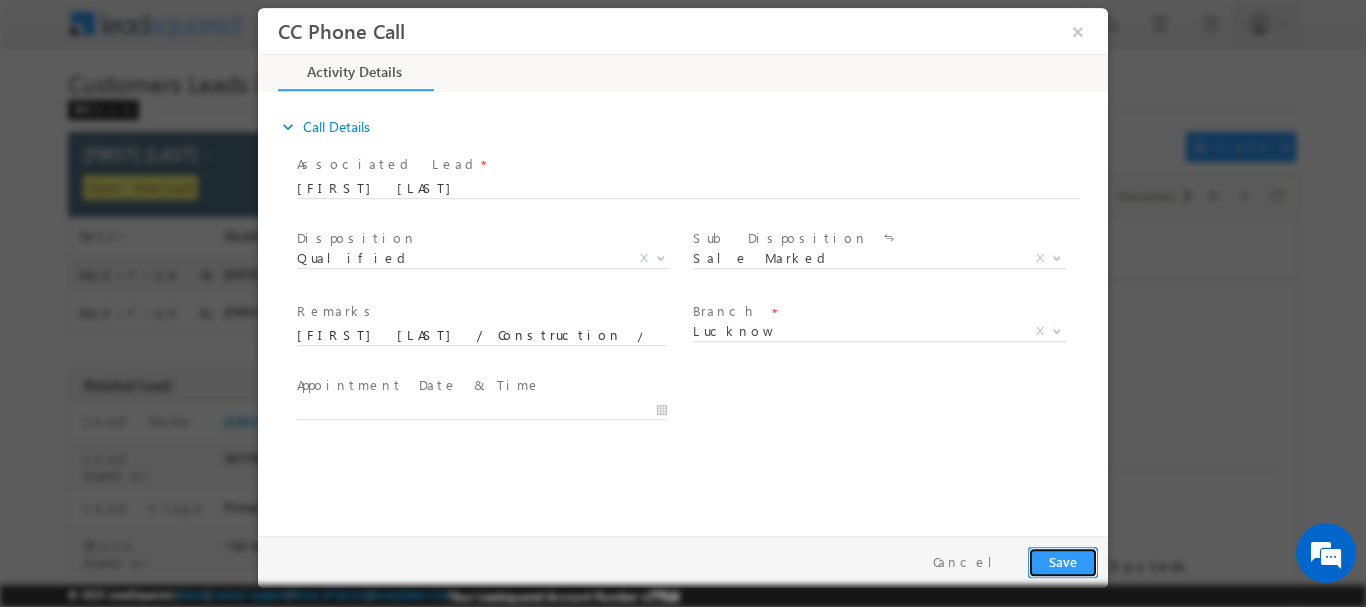 click on "Save" at bounding box center (1063, 561) 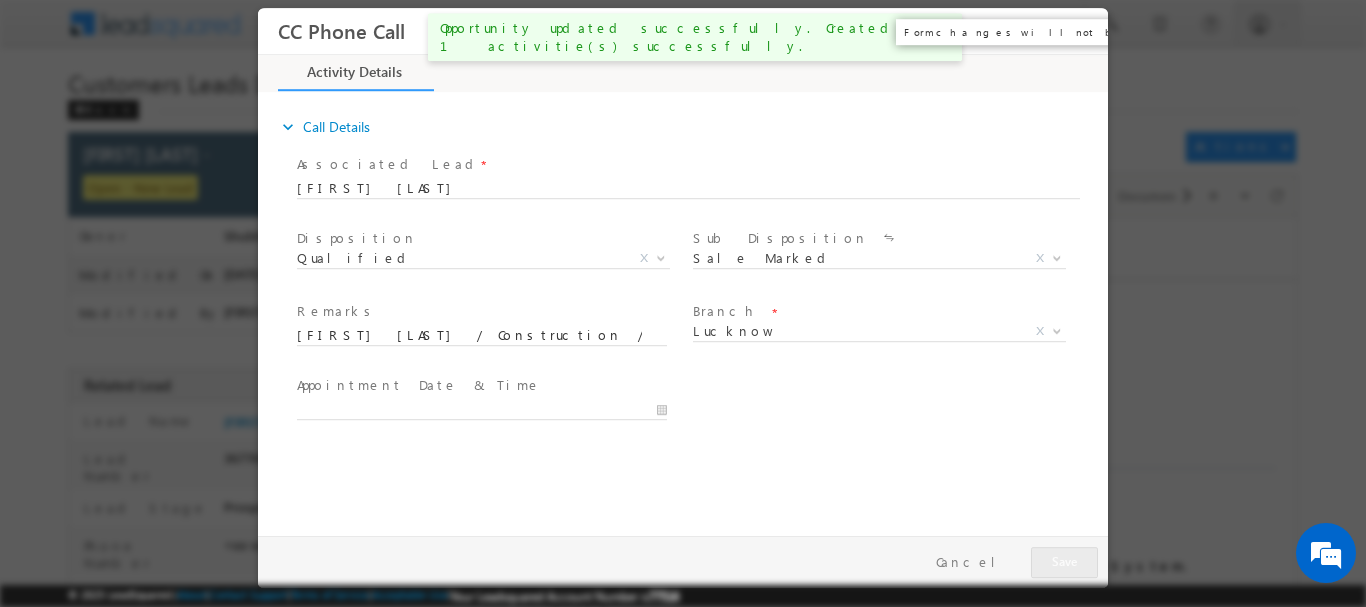 click on "×" at bounding box center (1078, 30) 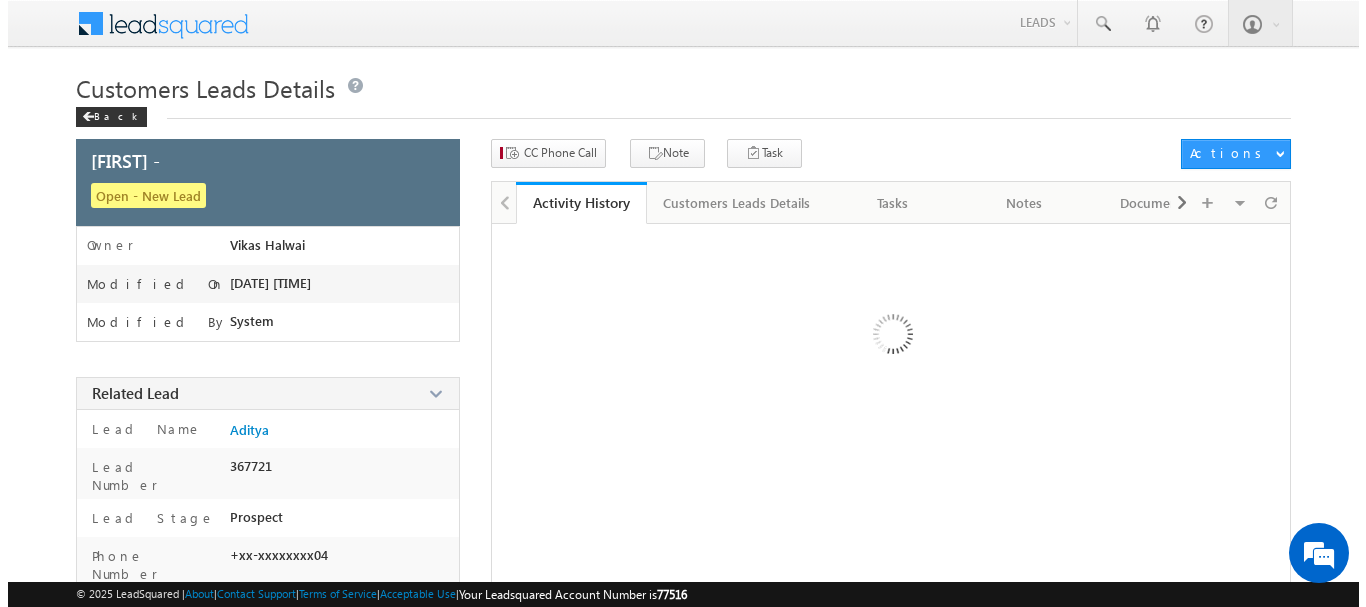 scroll, scrollTop: 0, scrollLeft: 0, axis: both 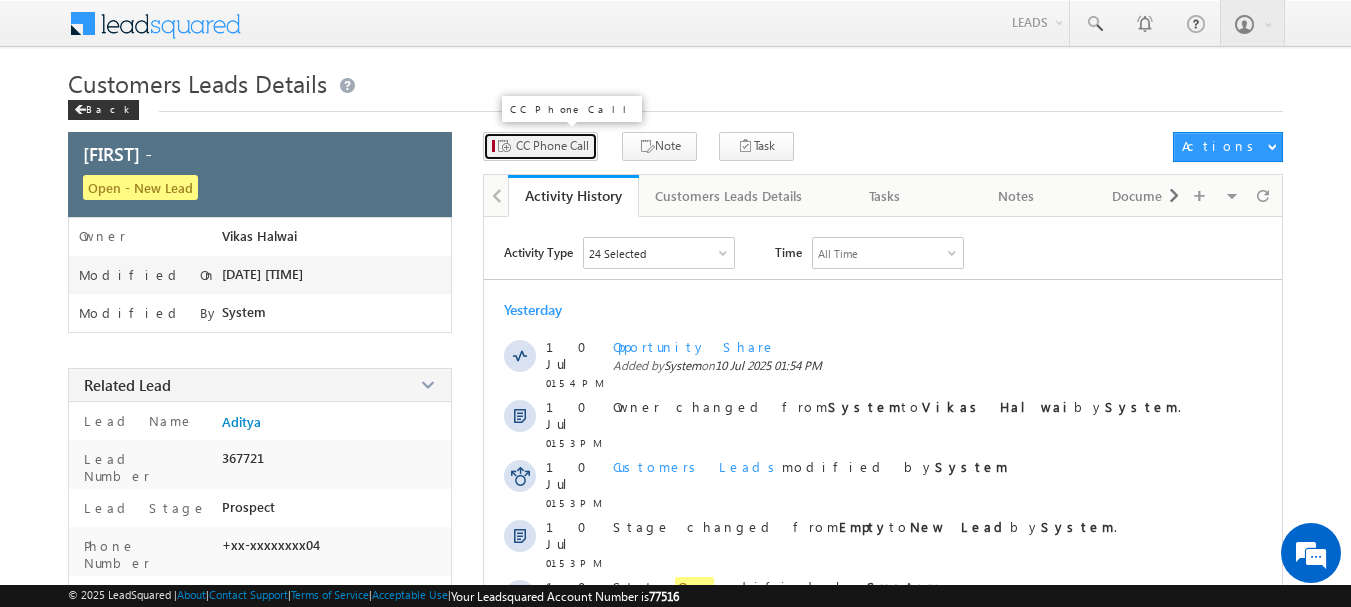 click on "CC Phone Call" at bounding box center (540, 146) 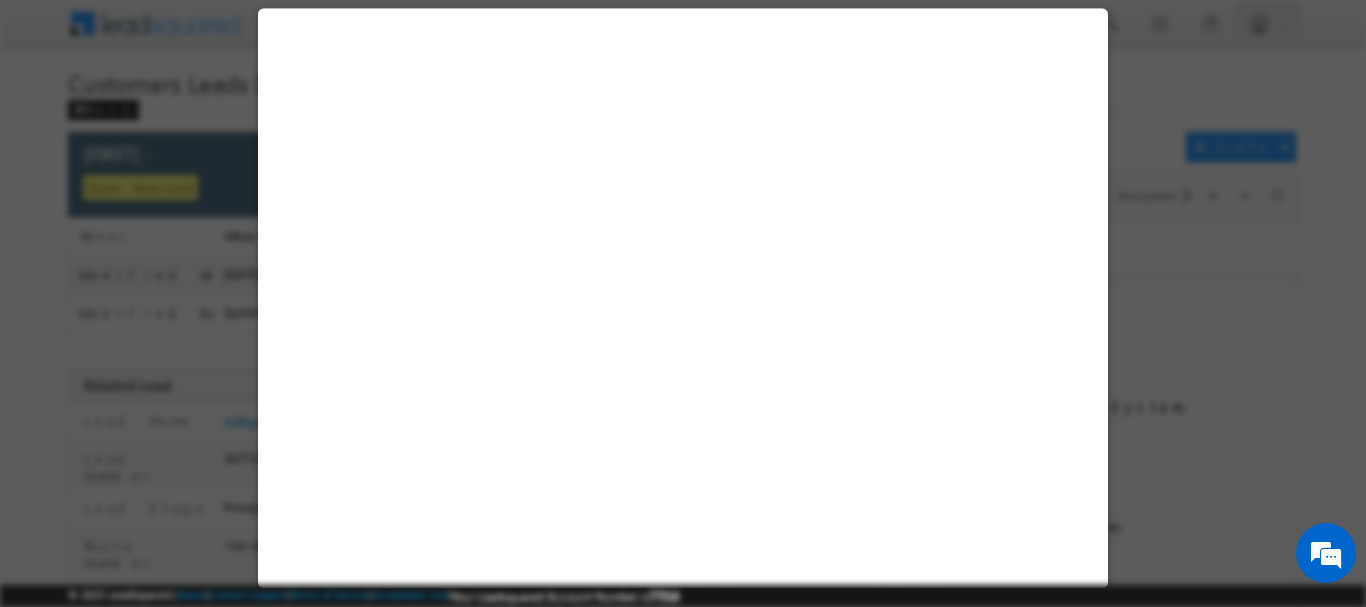 scroll, scrollTop: 0, scrollLeft: 0, axis: both 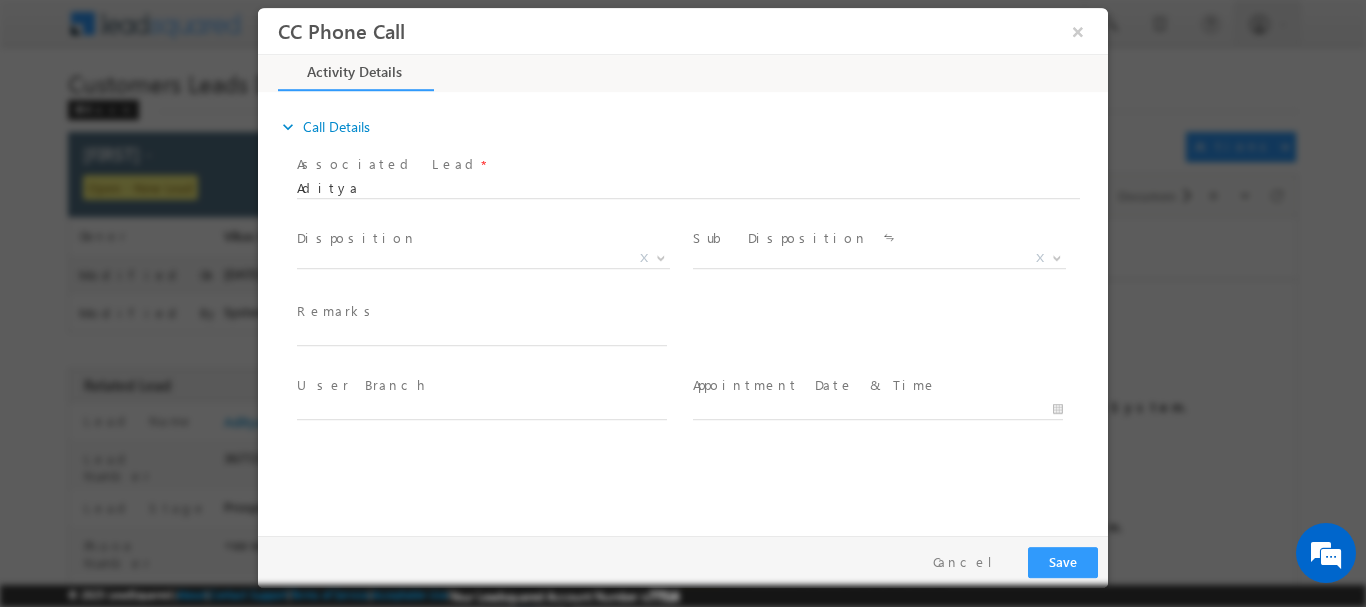 type 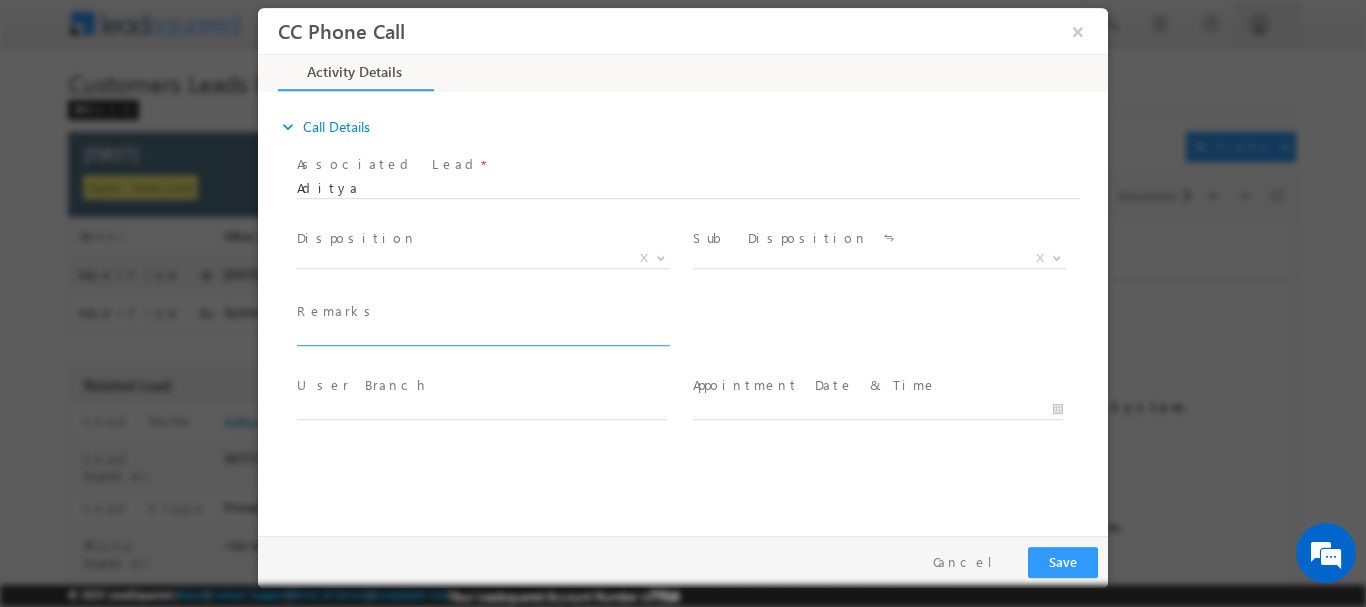 click at bounding box center (491, 336) 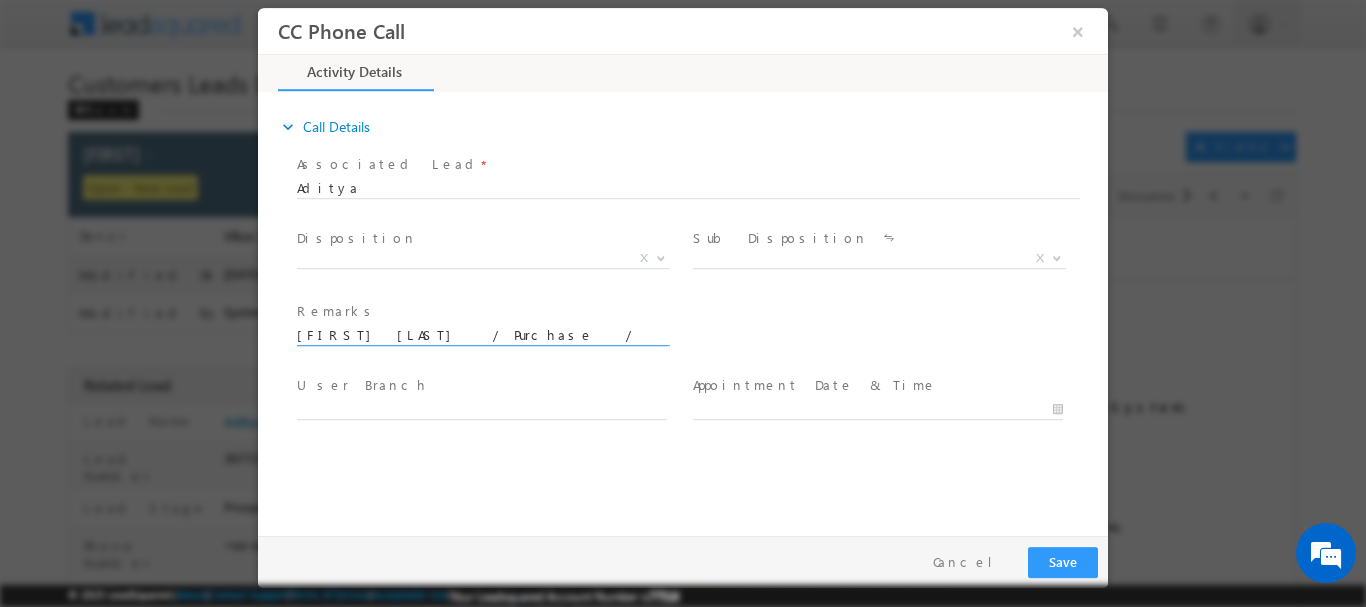 scroll, scrollTop: 0, scrollLeft: 488, axis: horizontal 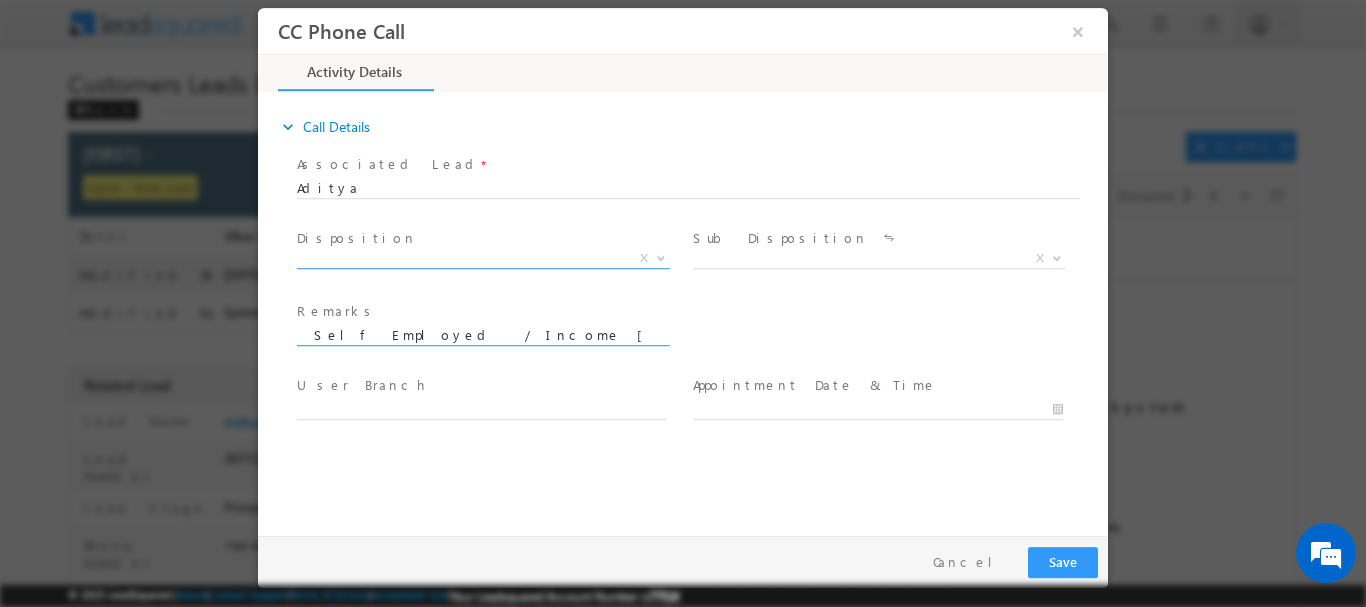 type on "Aditya raj  / Purchase  /  40 lakh /  Self Employed  / Income 1 lakh & salaried income 56k /  Address Patel Nagar, Pukhrayan, Uttar Pradesh 209111" 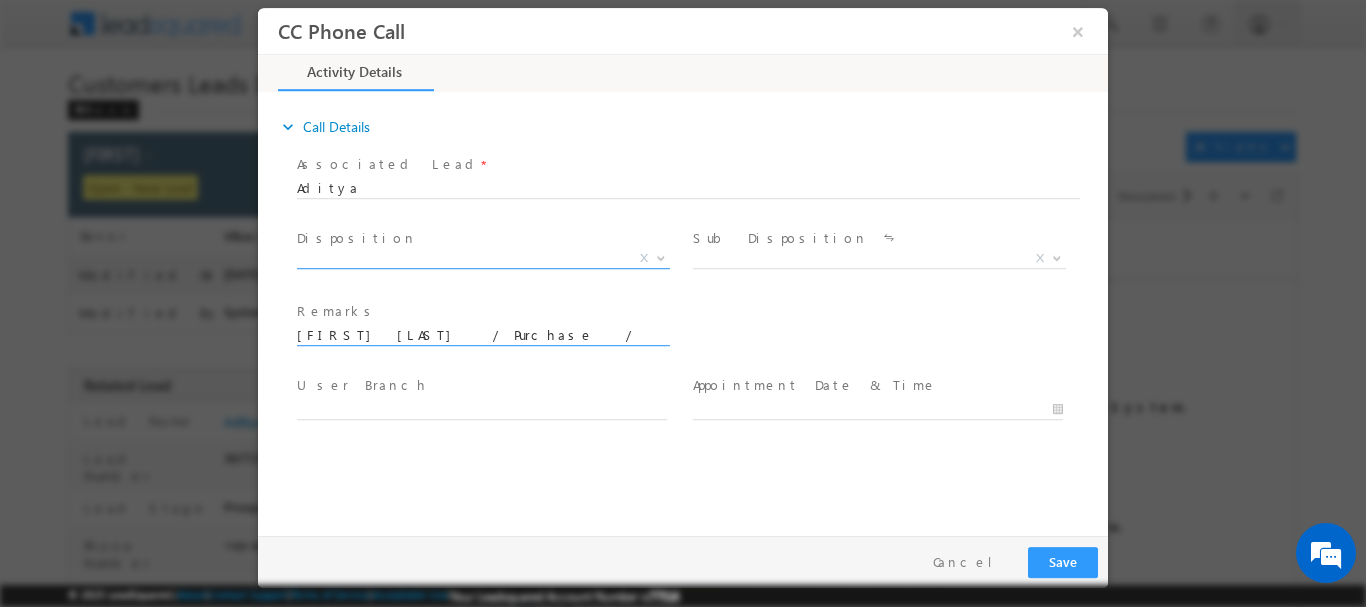 click on "X" at bounding box center [483, 258] 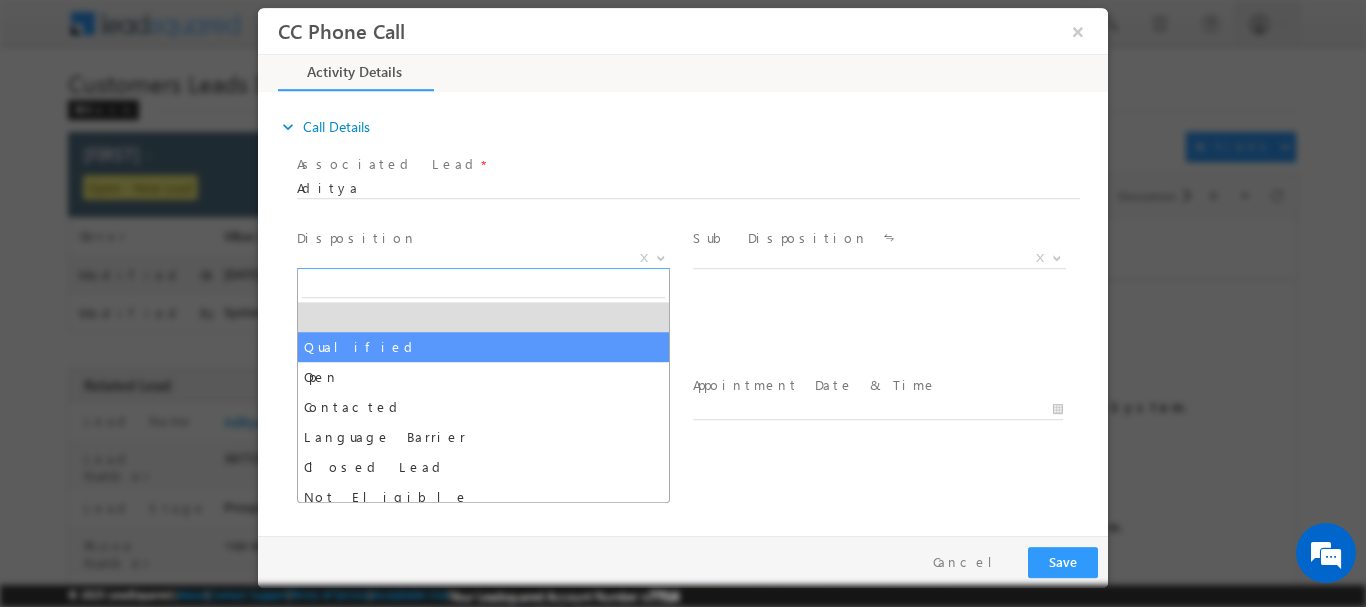 select on "Qualified" 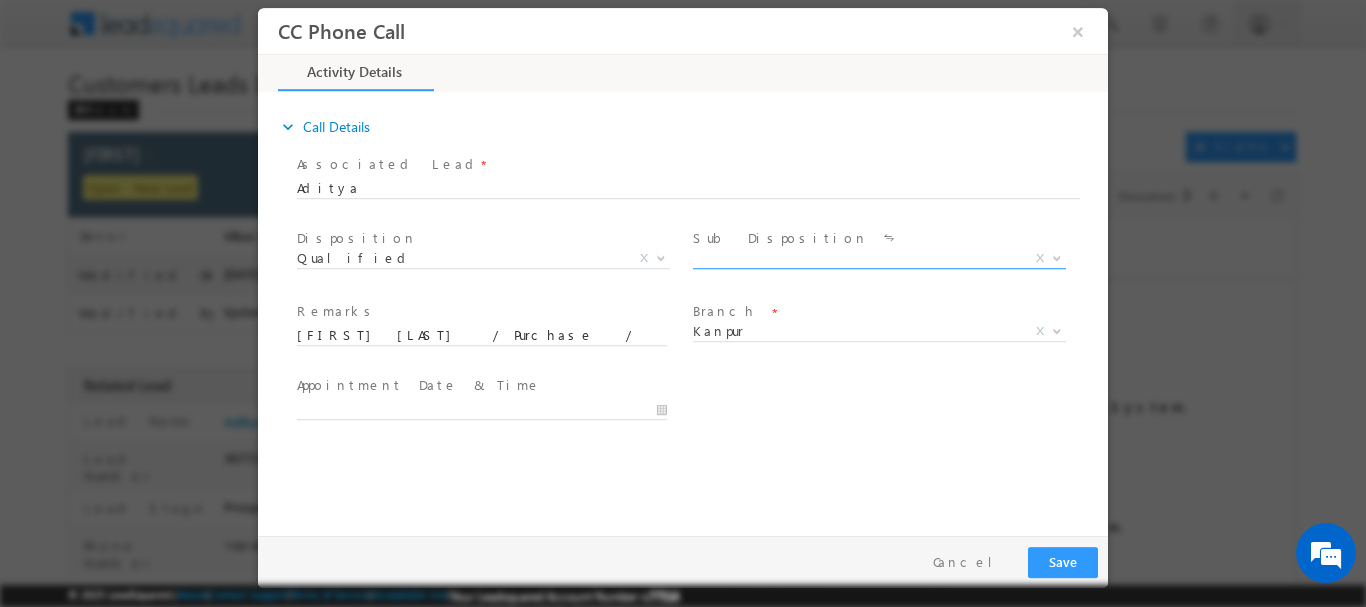 click on "X" at bounding box center [879, 262] 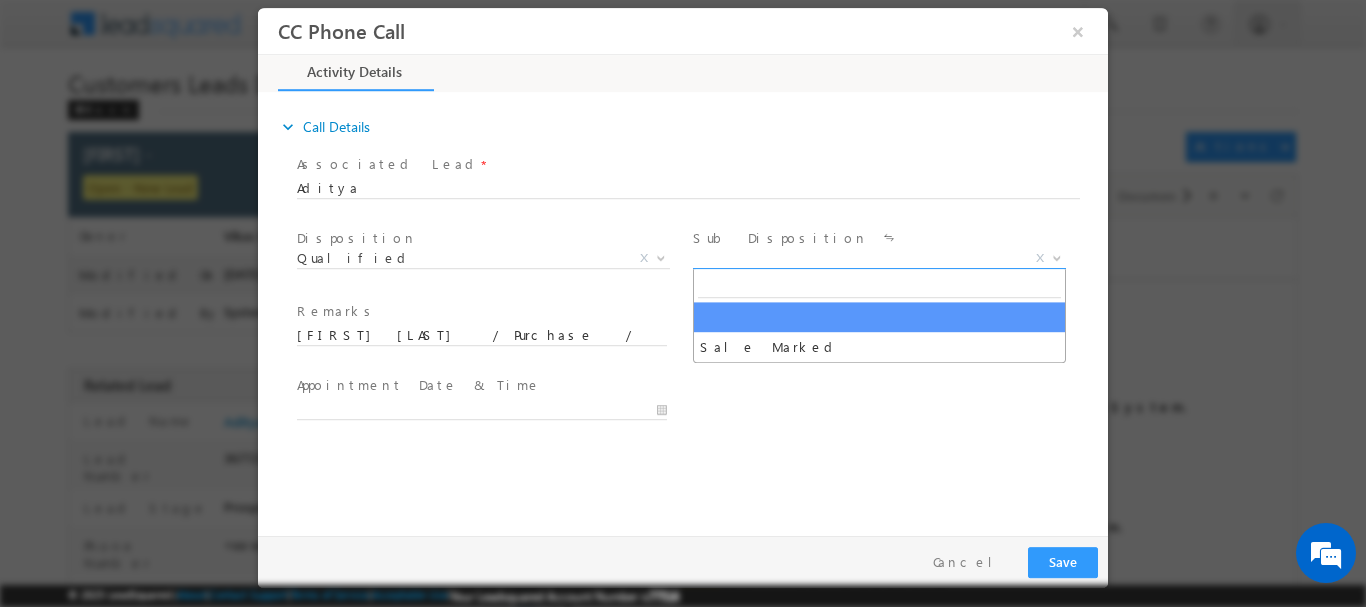 click on "X" at bounding box center [879, 258] 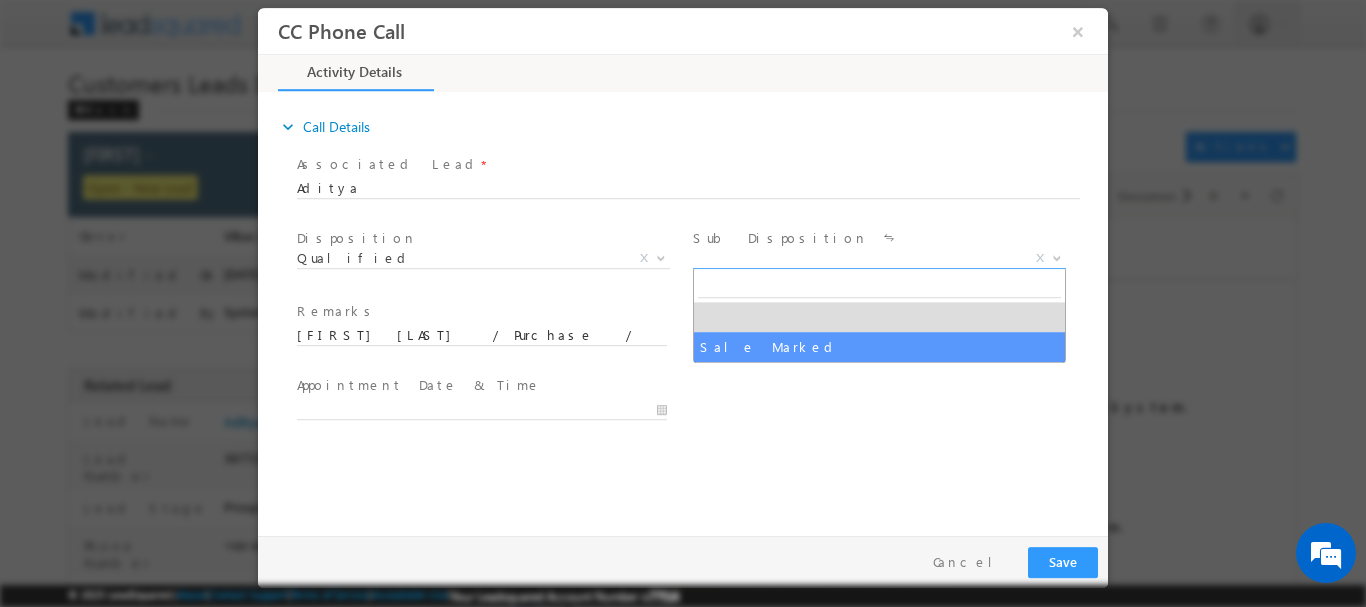 select on "Sale Marked" 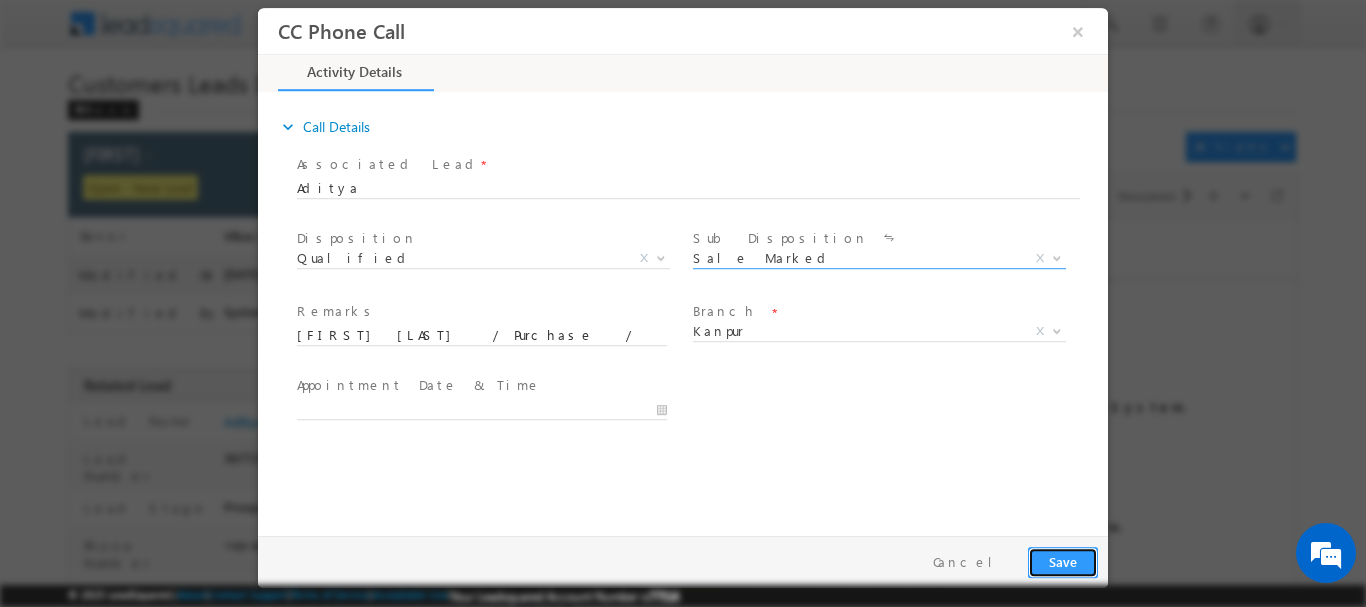 click on "Save" at bounding box center (1063, 561) 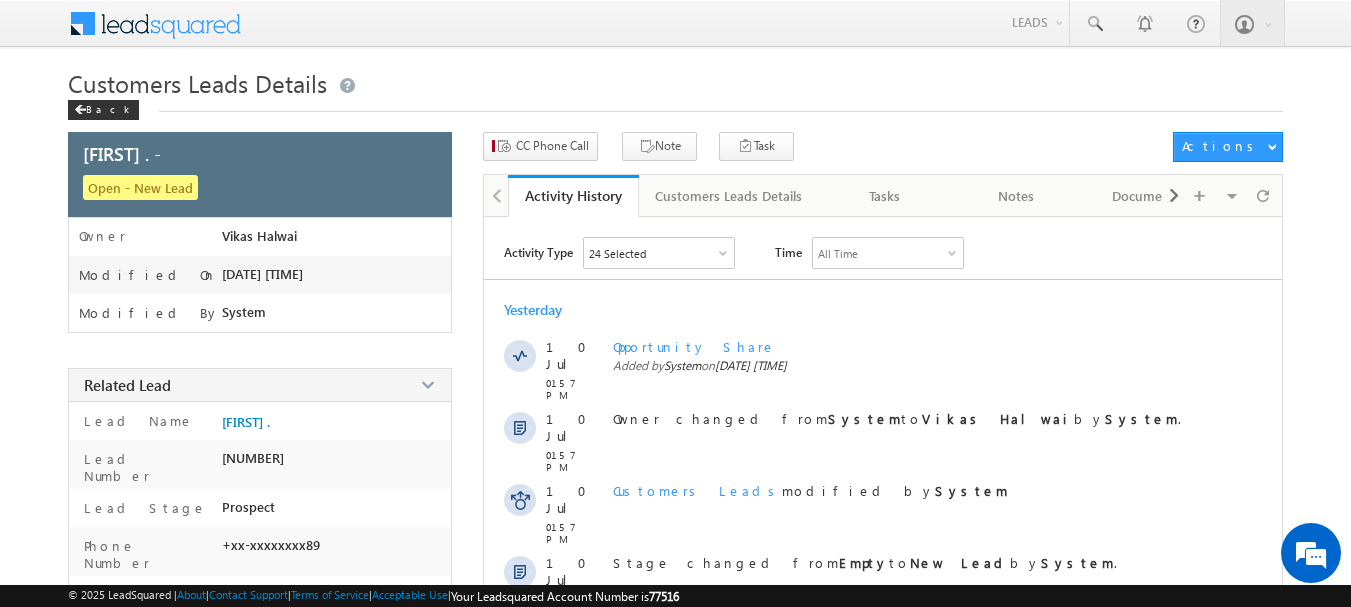 scroll, scrollTop: 0, scrollLeft: 0, axis: both 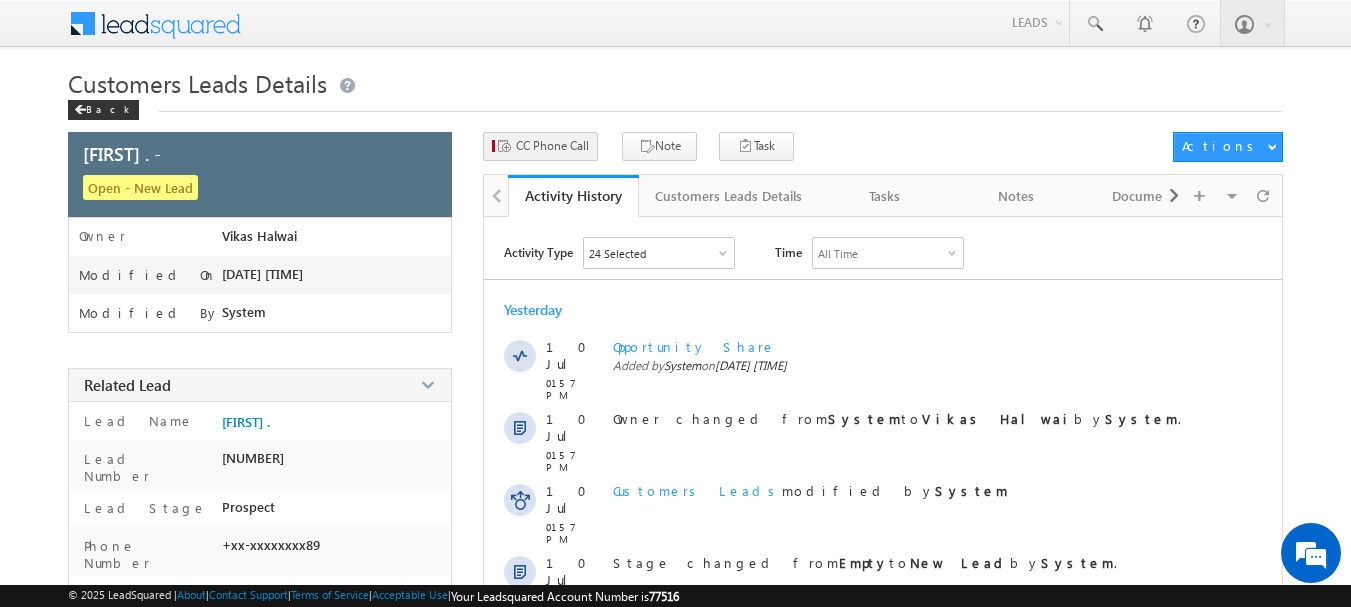 drag, startPoint x: 573, startPoint y: 126, endPoint x: 570, endPoint y: 145, distance: 19.235384 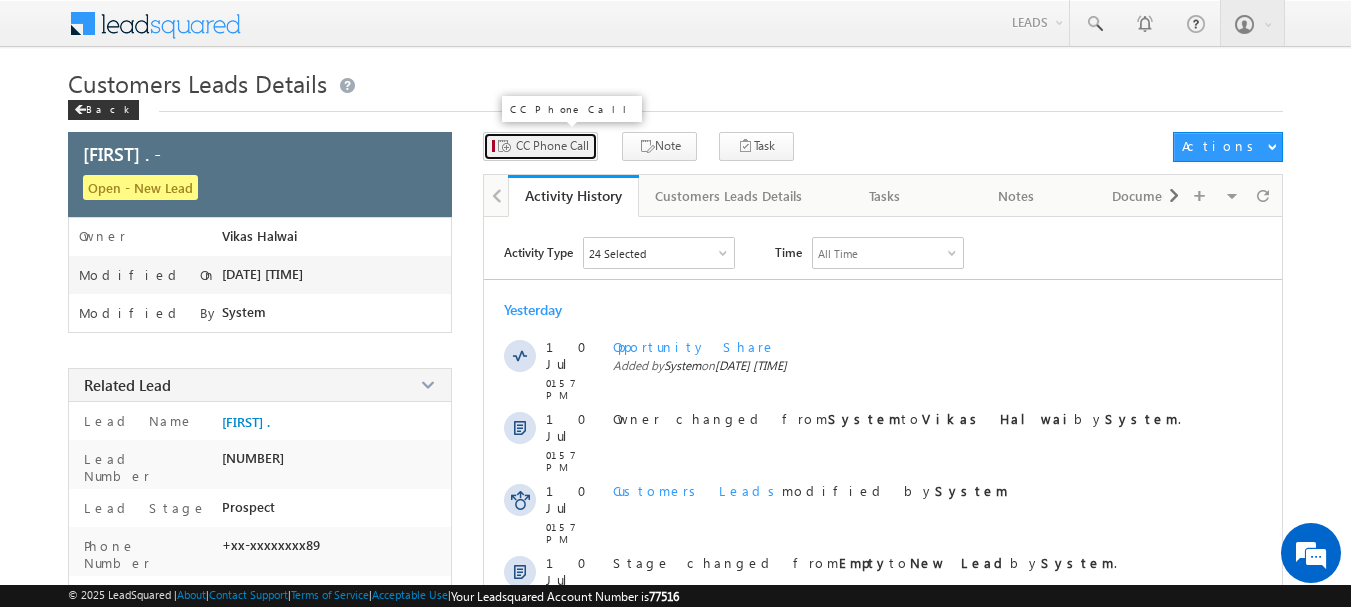 click on "CC Phone Call" at bounding box center (552, 146) 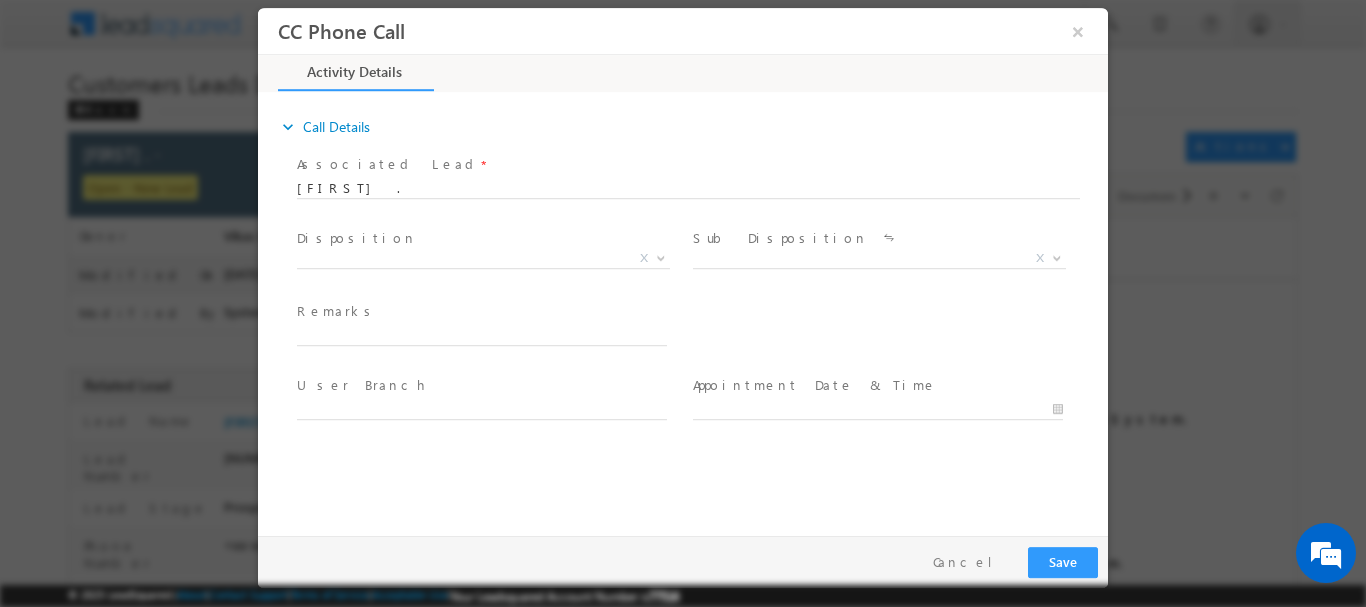 scroll, scrollTop: 0, scrollLeft: 0, axis: both 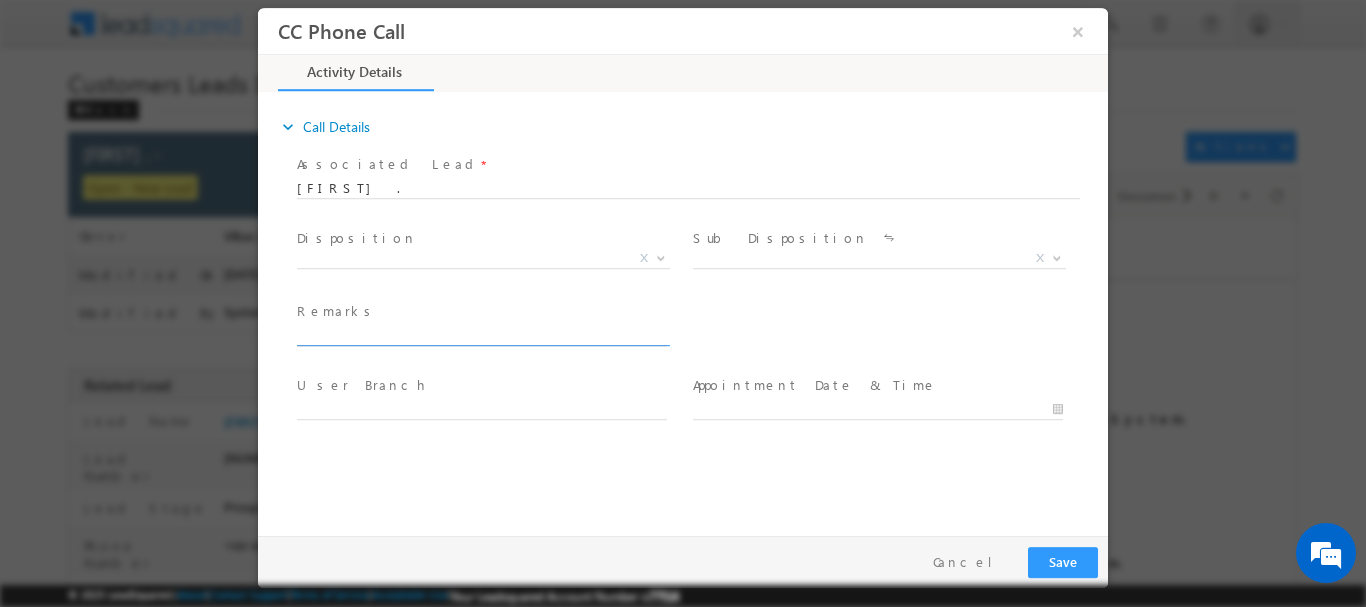 click at bounding box center [482, 335] 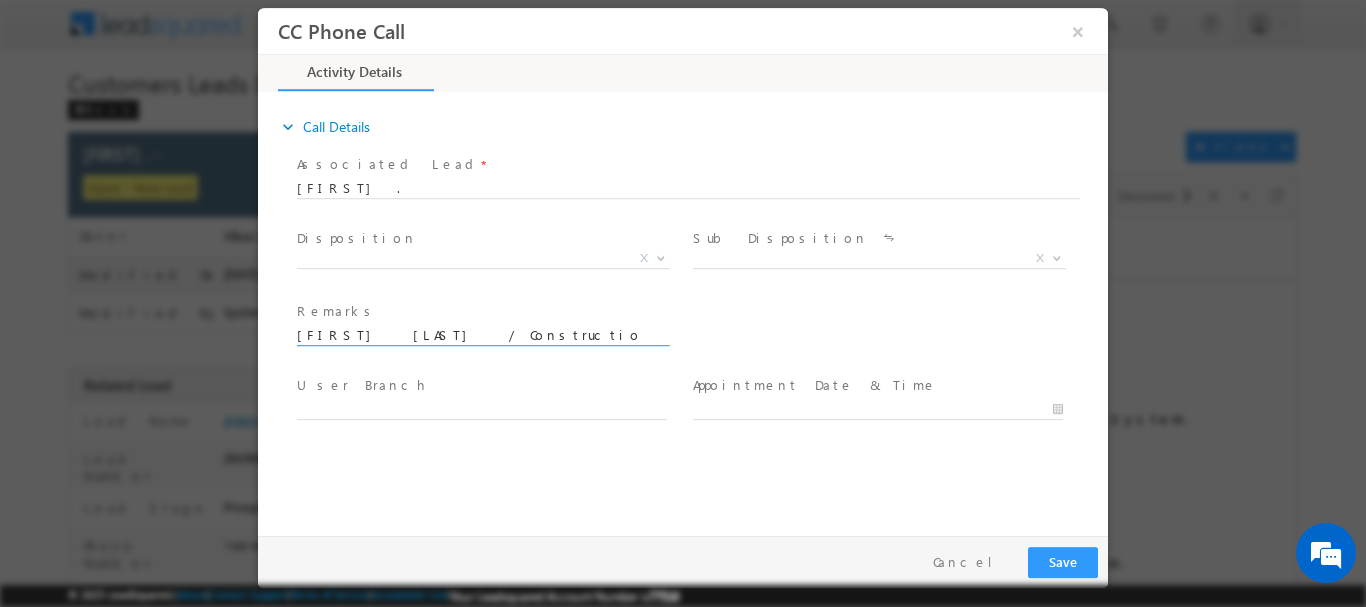 scroll, scrollTop: 0, scrollLeft: 410, axis: horizontal 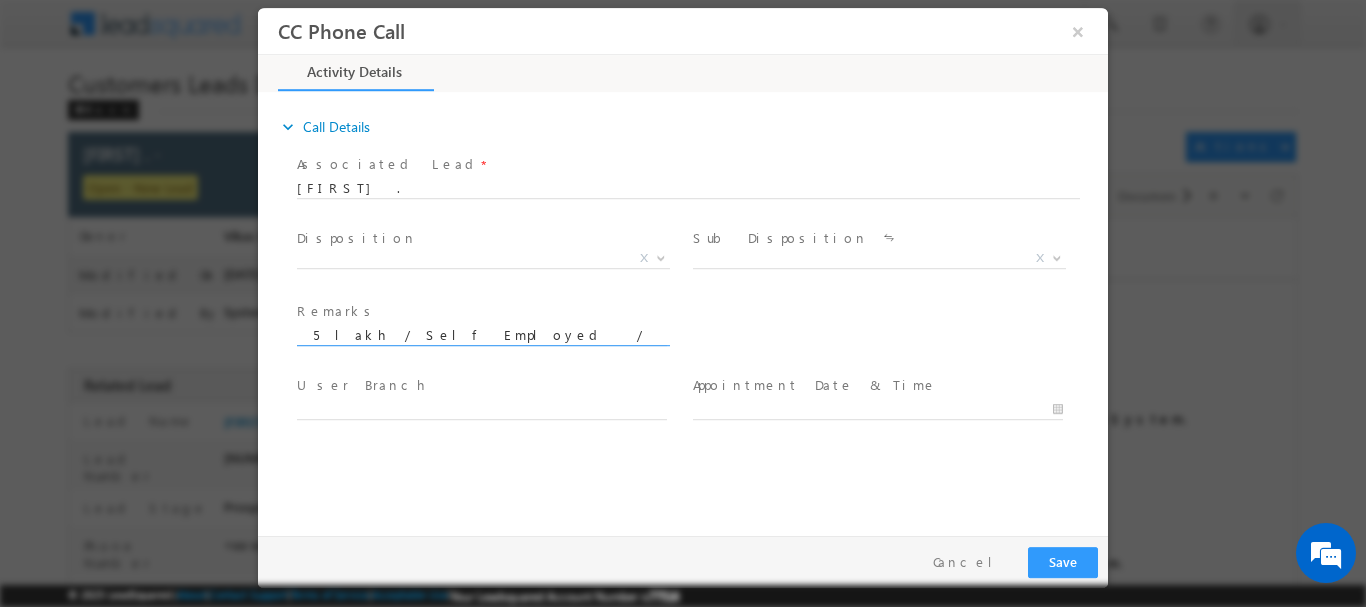 type on "[FIRST]  [LAST]  / Construction  /  5 lakh / Self Employed  / 40k  Income  / Address  J-3 Block, Shiv Vihar Colony, Karala, [CITY], Delhi, [POSTAL_CODE]" 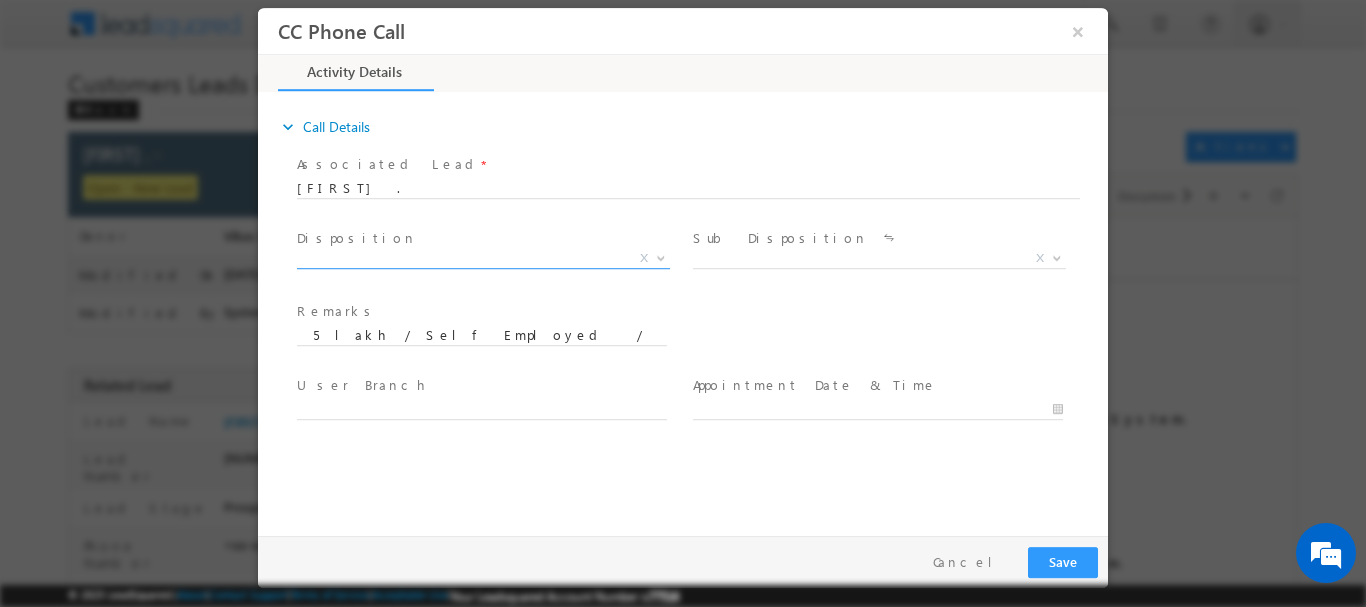 click on "X" at bounding box center (483, 262) 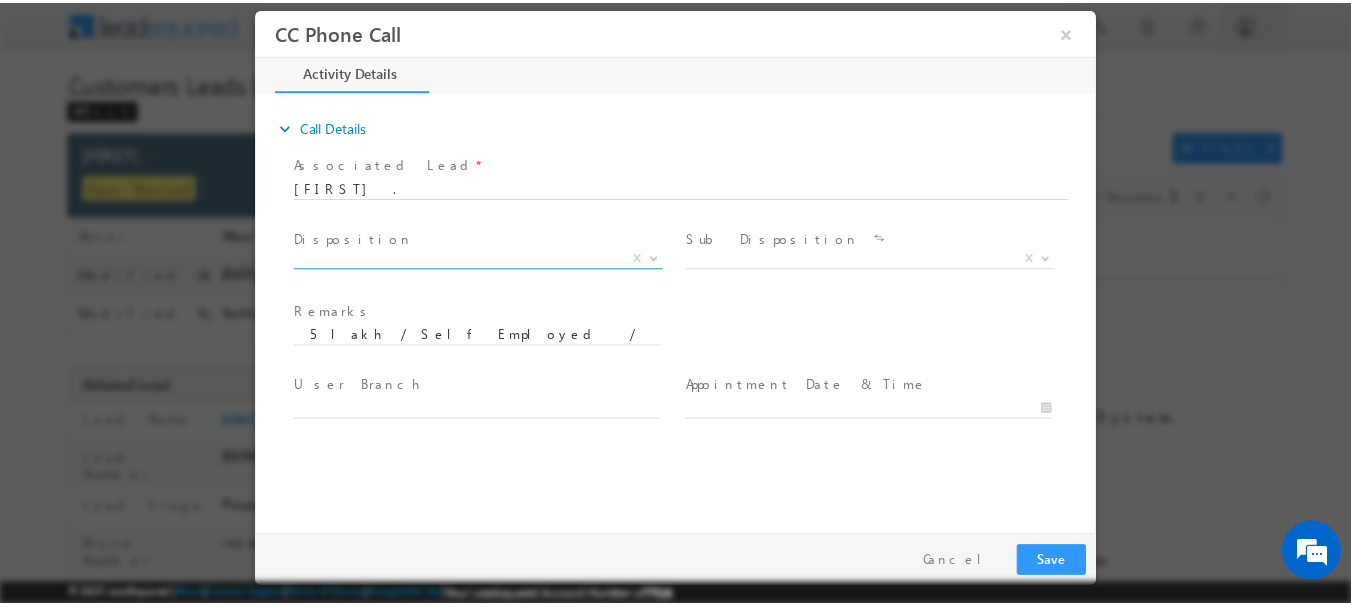 scroll, scrollTop: 0, scrollLeft: 0, axis: both 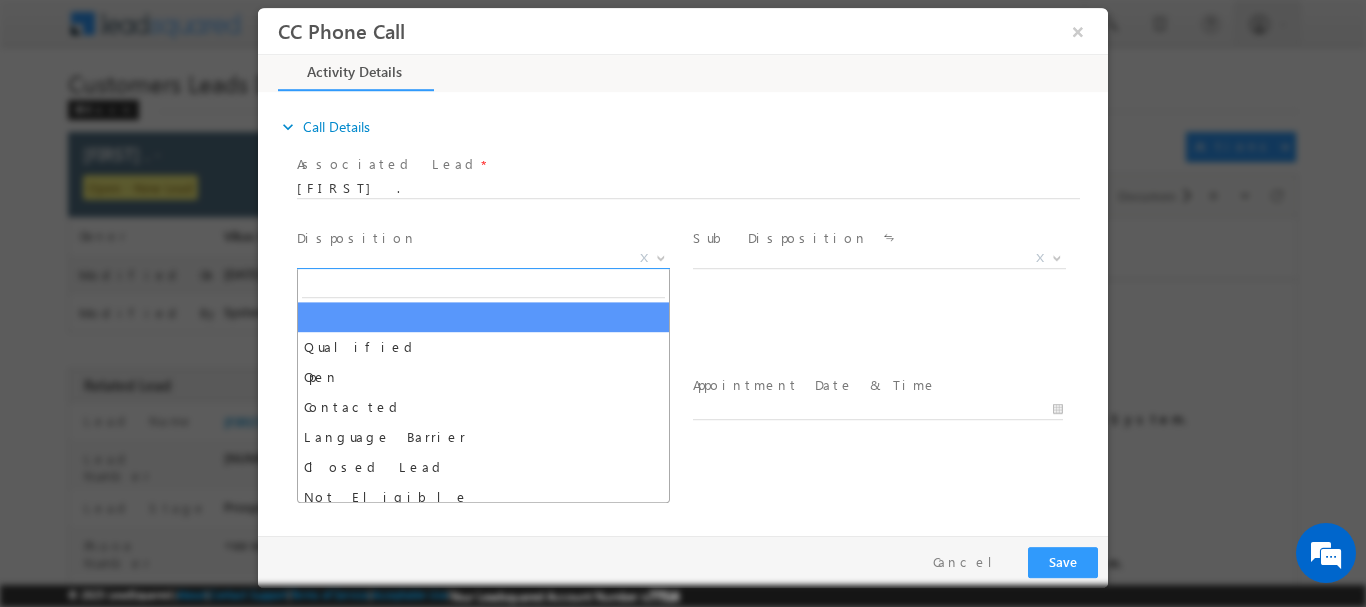 click on "X" at bounding box center [483, 258] 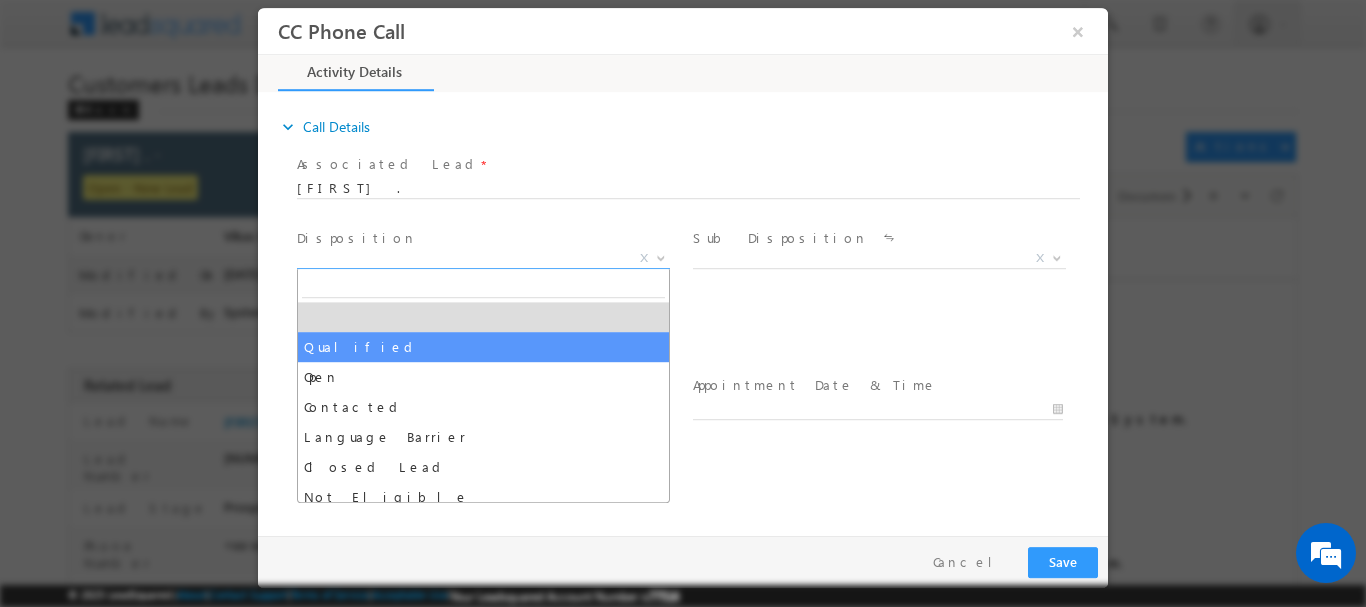 select on "Qualified" 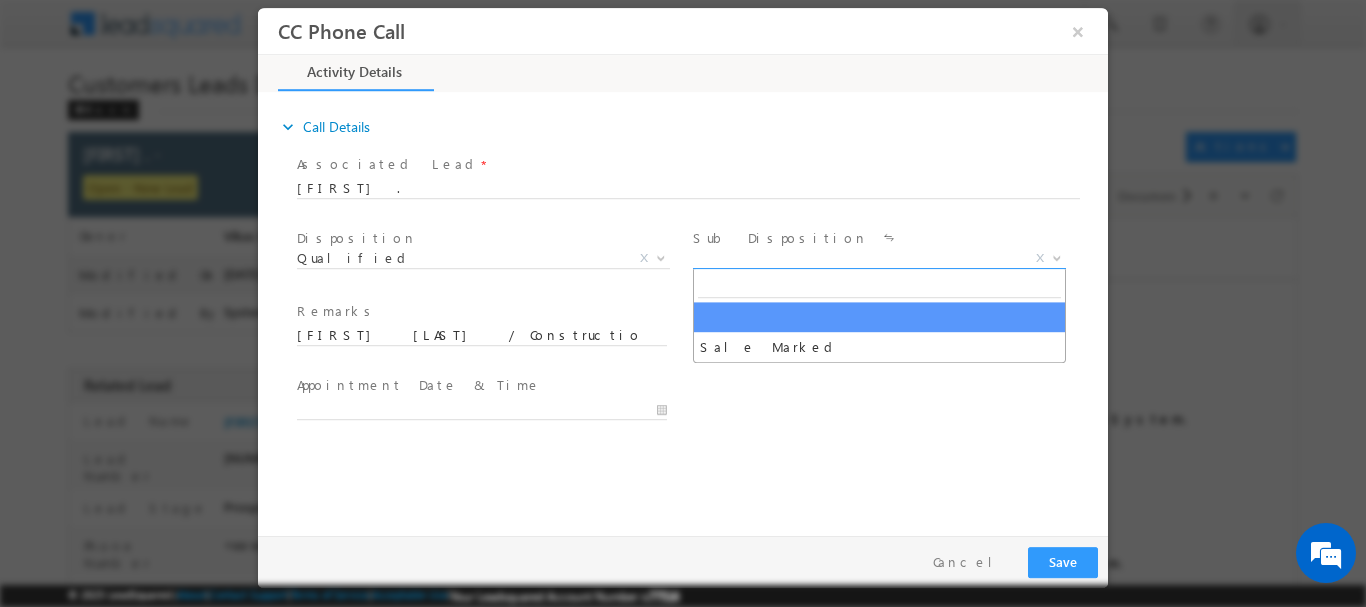 click on "X" at bounding box center (879, 258) 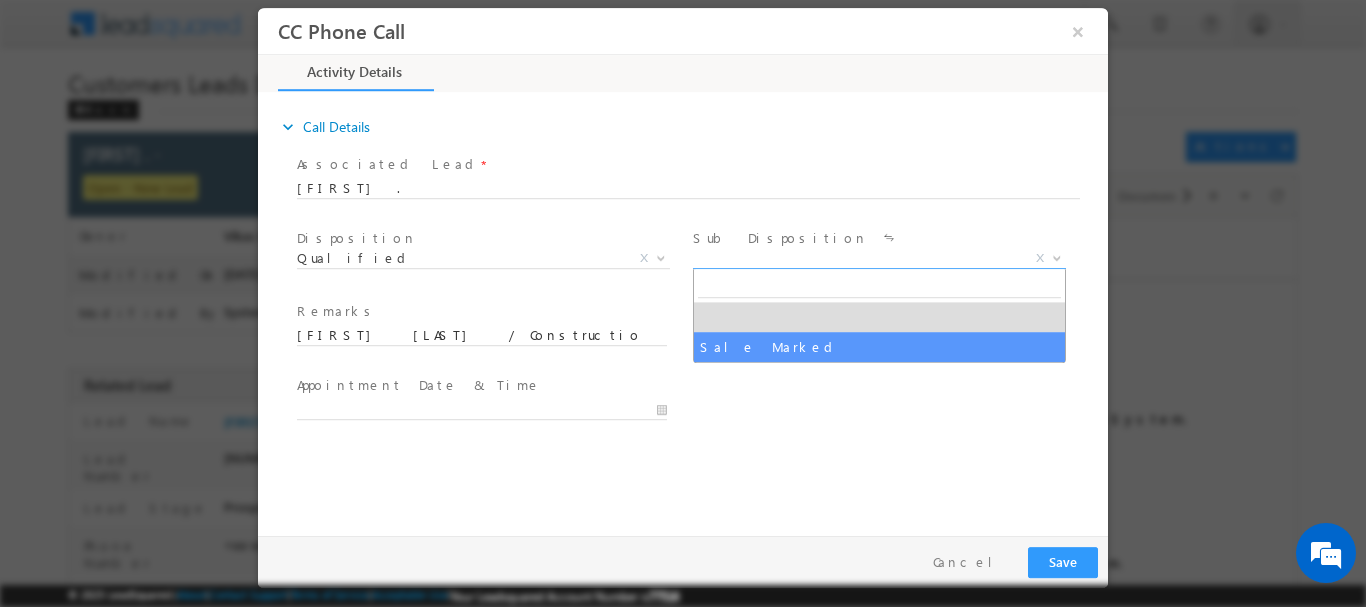 select on "Sale Marked" 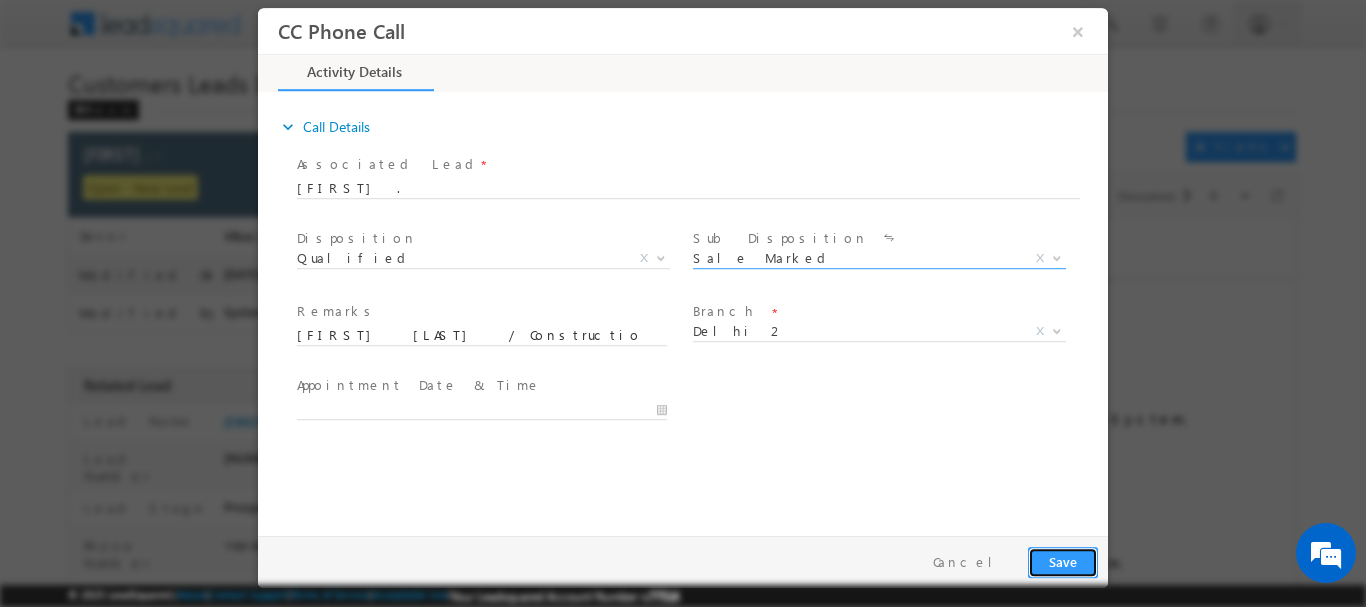 click on "Save" at bounding box center [1063, 561] 